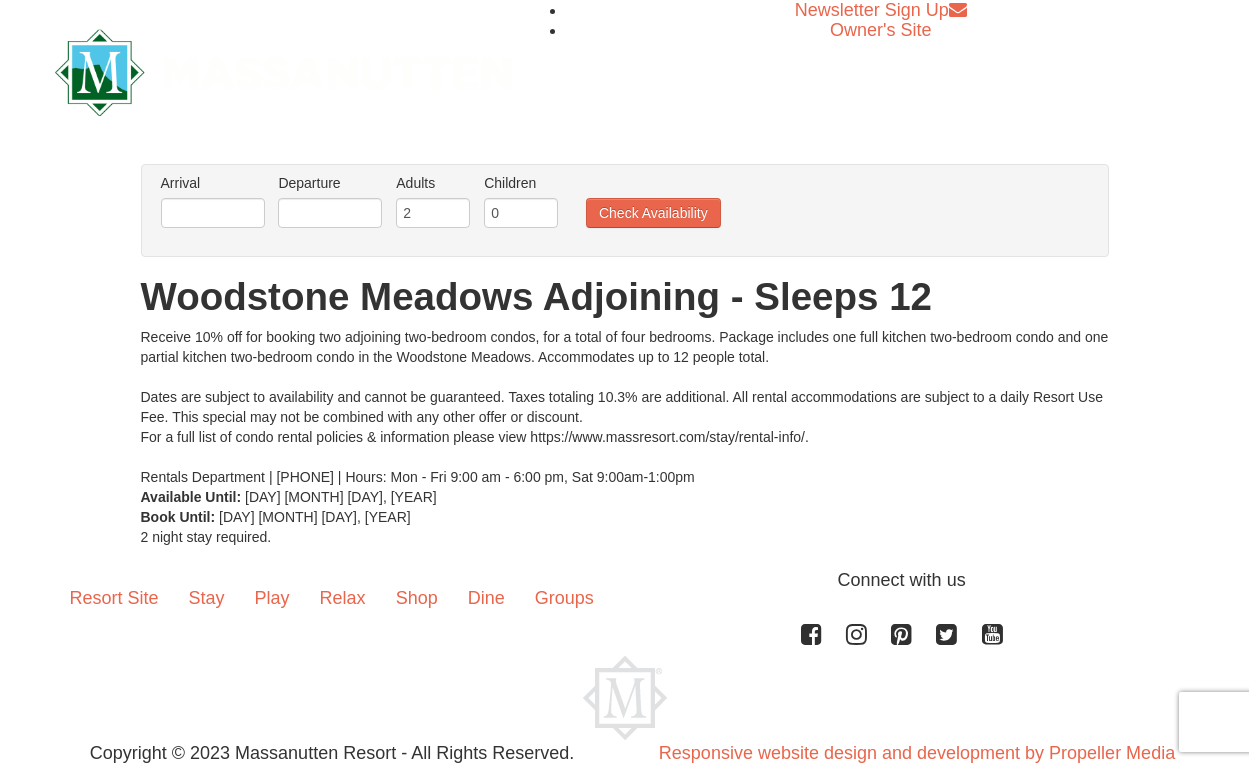 scroll, scrollTop: 65, scrollLeft: 0, axis: vertical 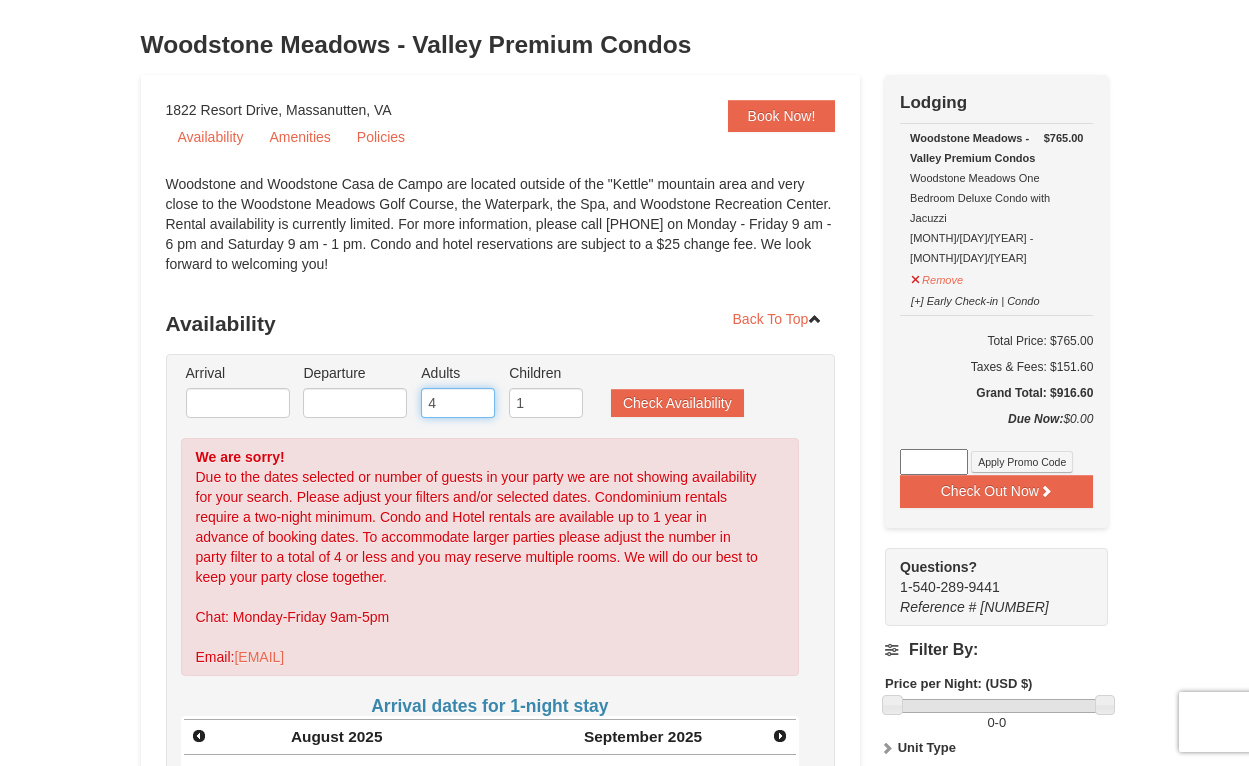 drag, startPoint x: 471, startPoint y: 402, endPoint x: 348, endPoint y: 401, distance: 123.00407 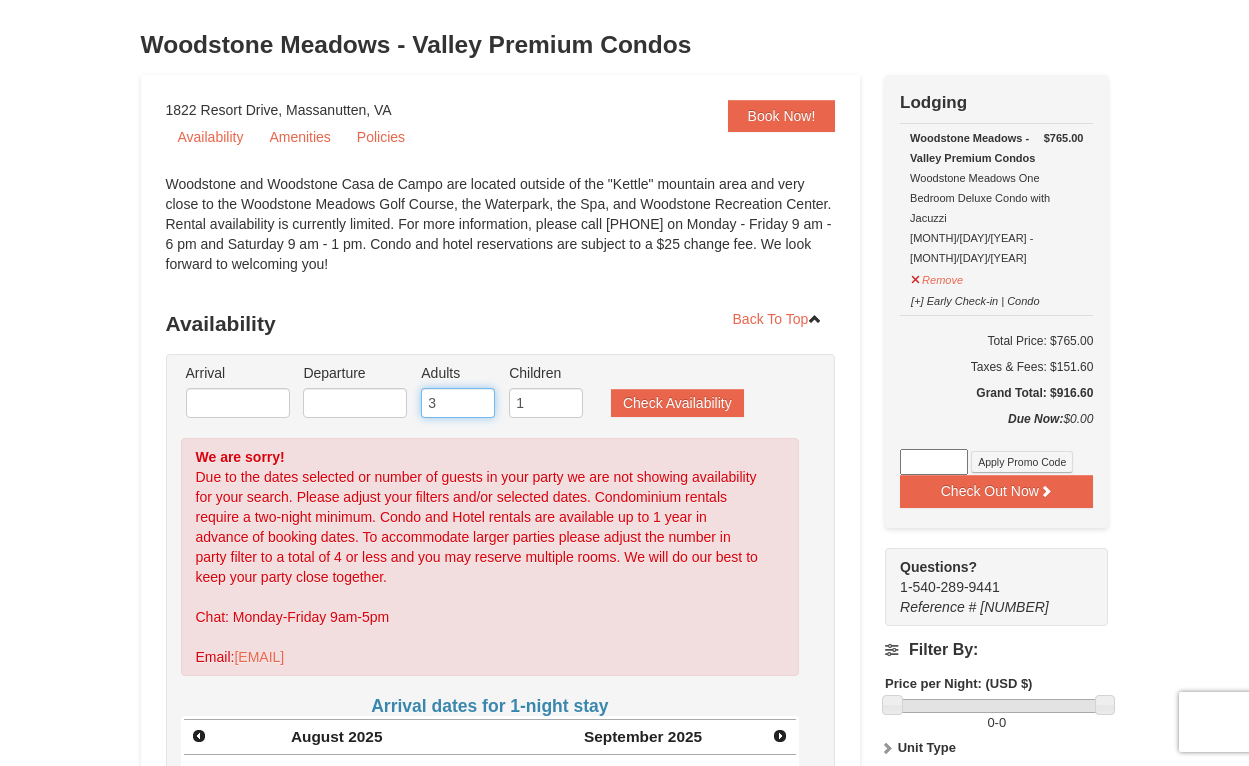 click on "3" at bounding box center (458, 403) 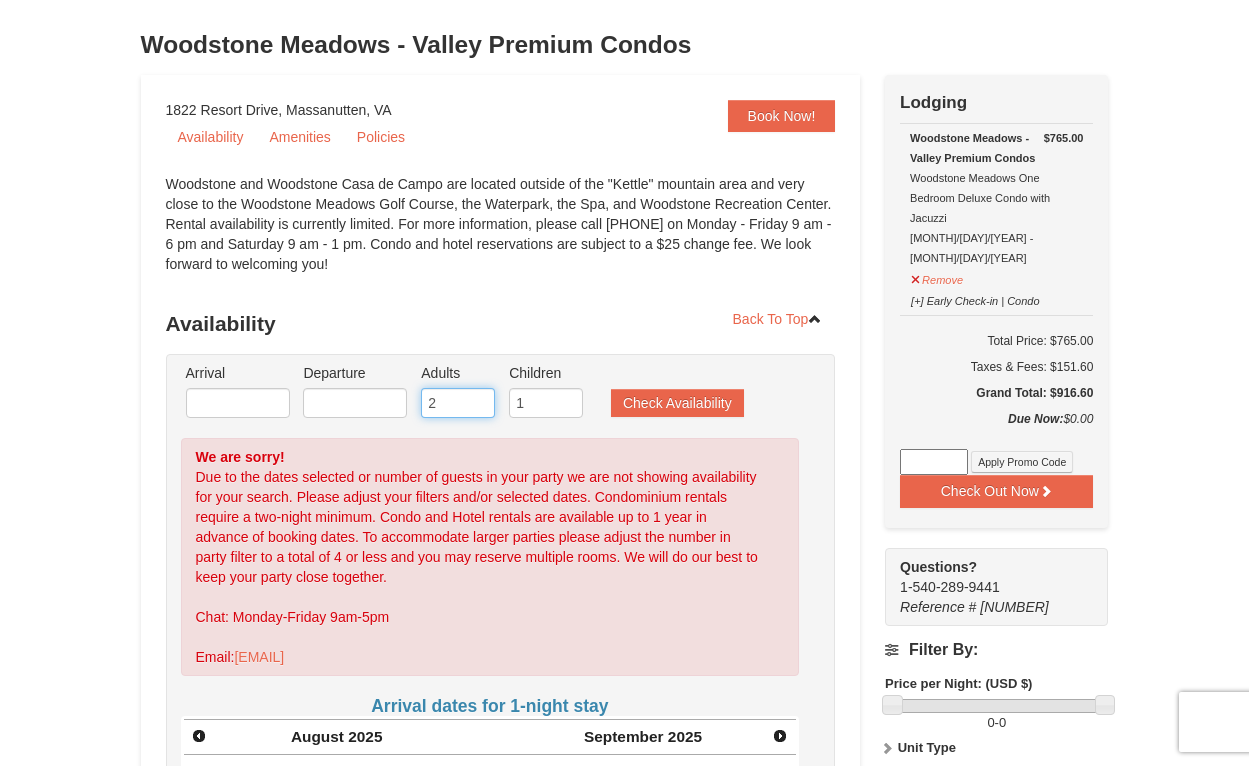 type on "2" 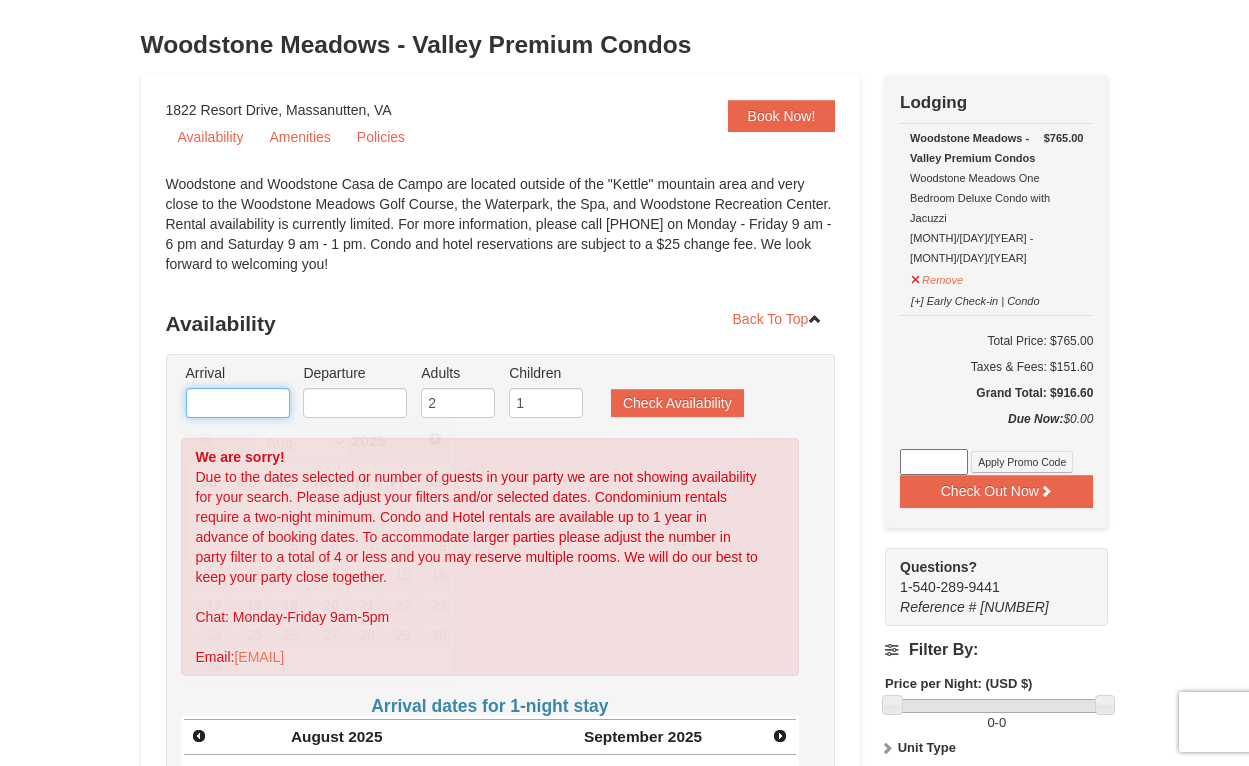 click at bounding box center [238, 403] 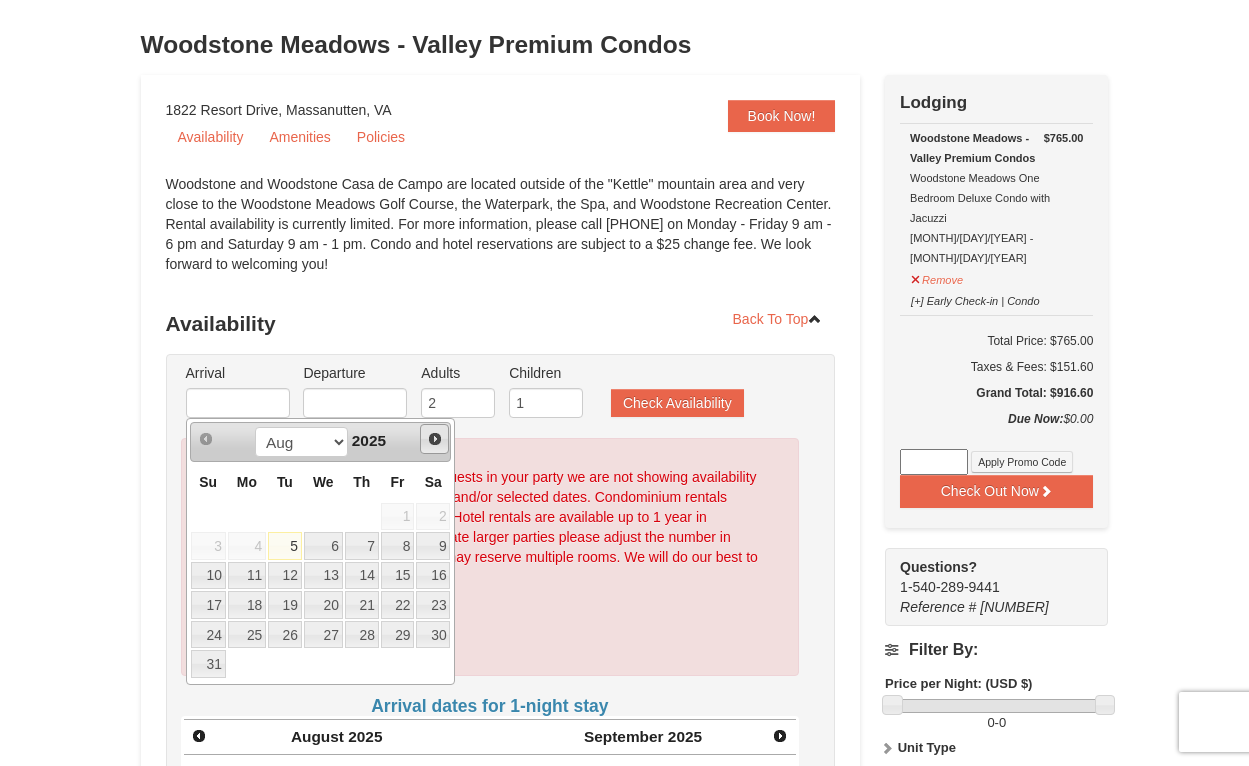 click on "Next" at bounding box center (435, 439) 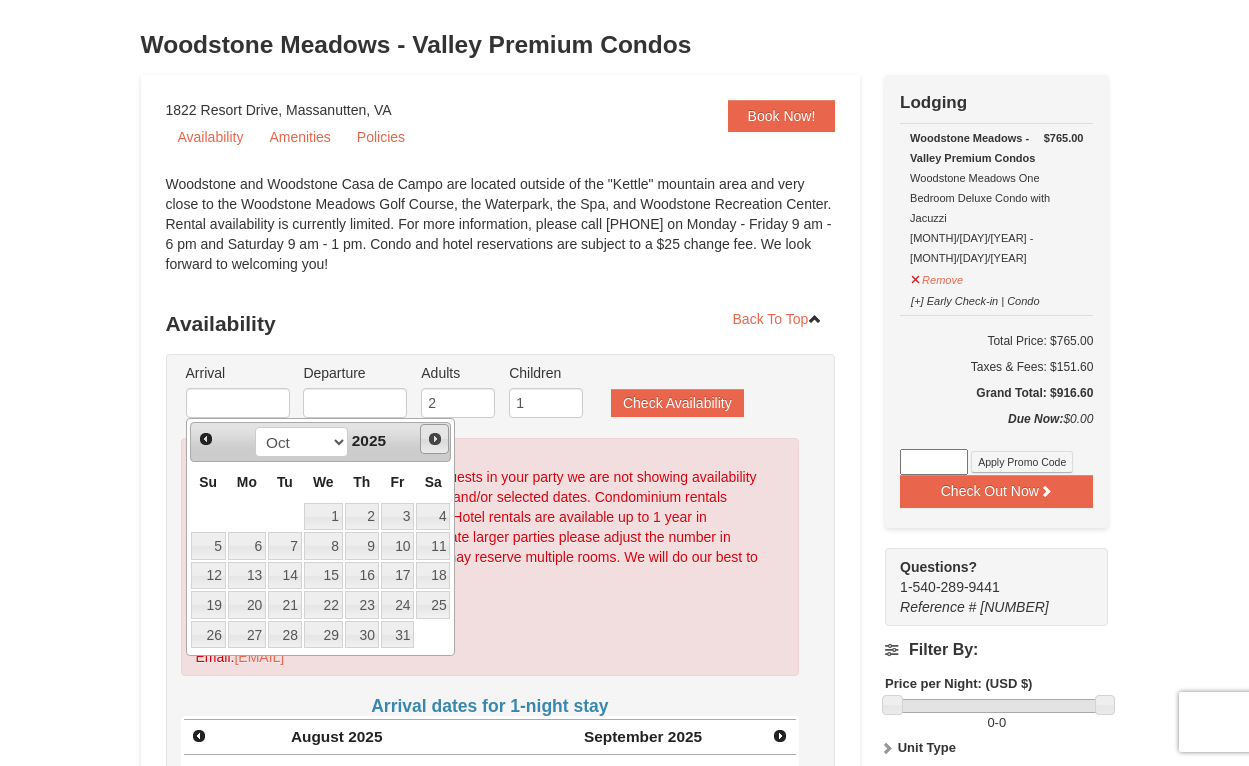 click on "Next" at bounding box center [435, 439] 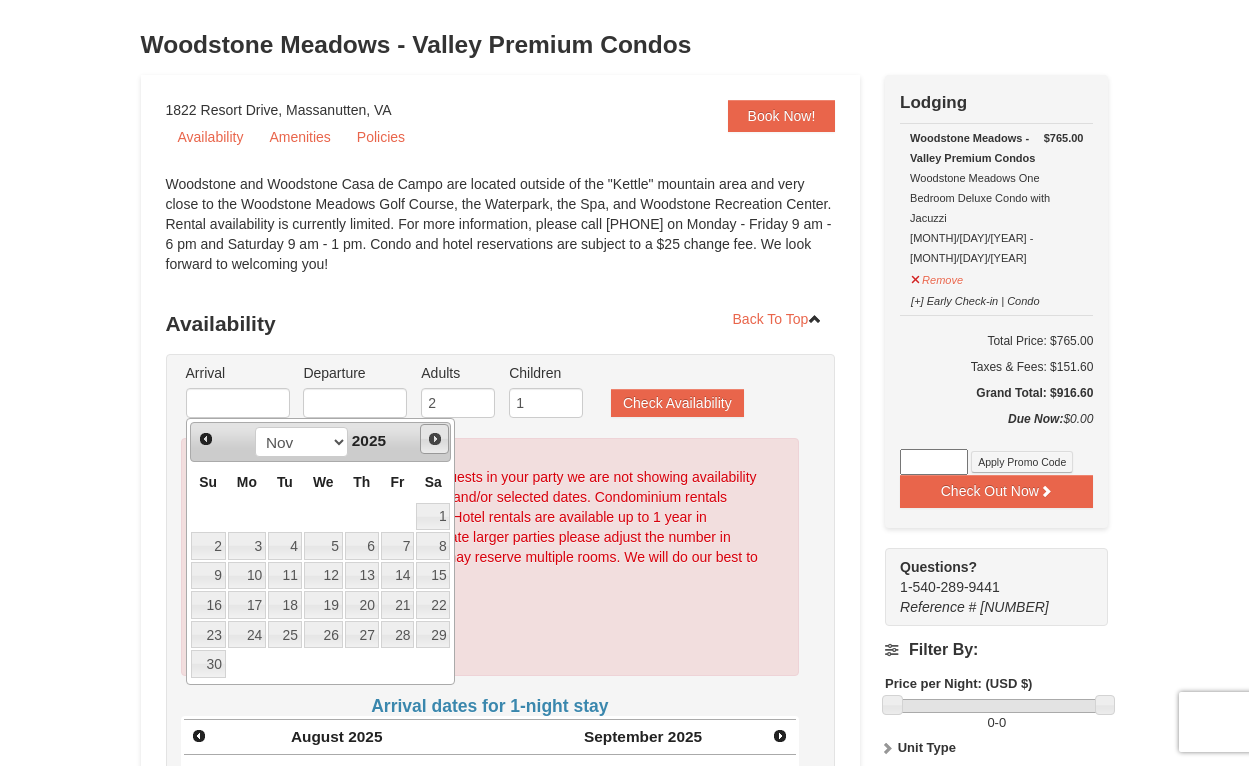 click on "Next" at bounding box center (435, 439) 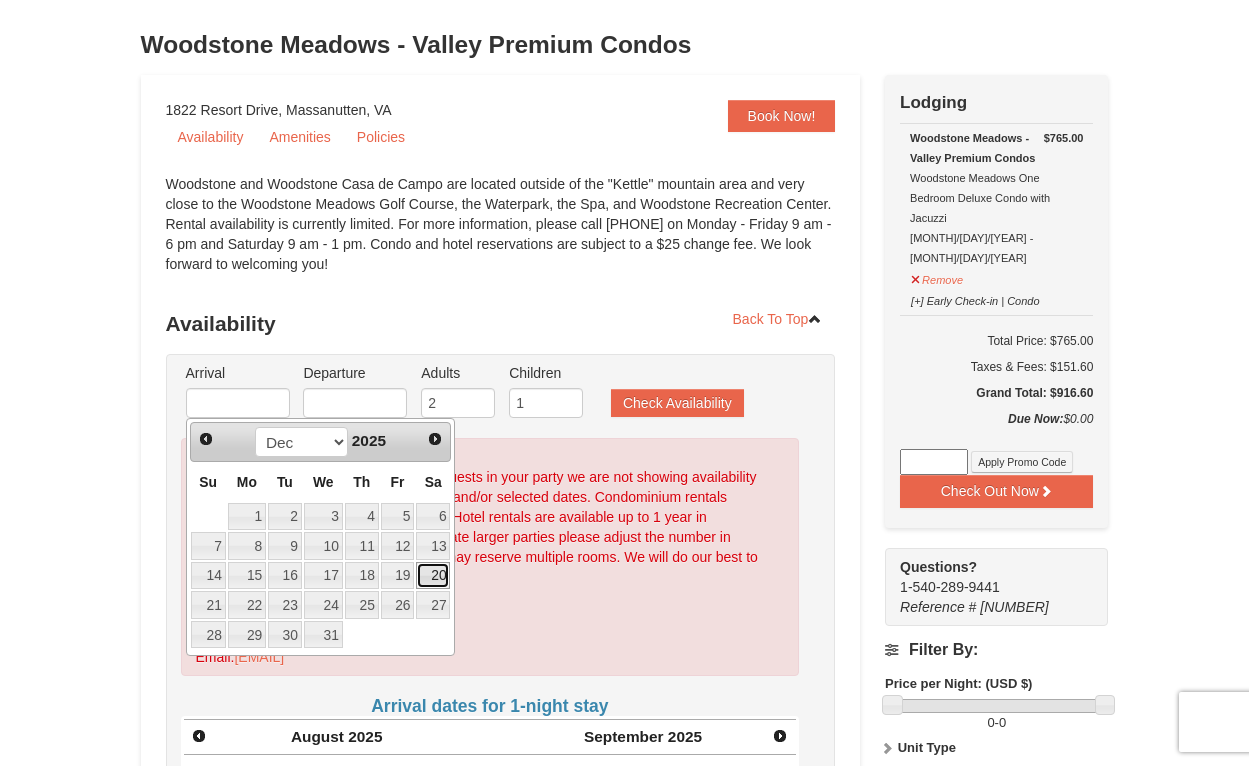 drag, startPoint x: 435, startPoint y: 570, endPoint x: 472, endPoint y: 518, distance: 63.82006 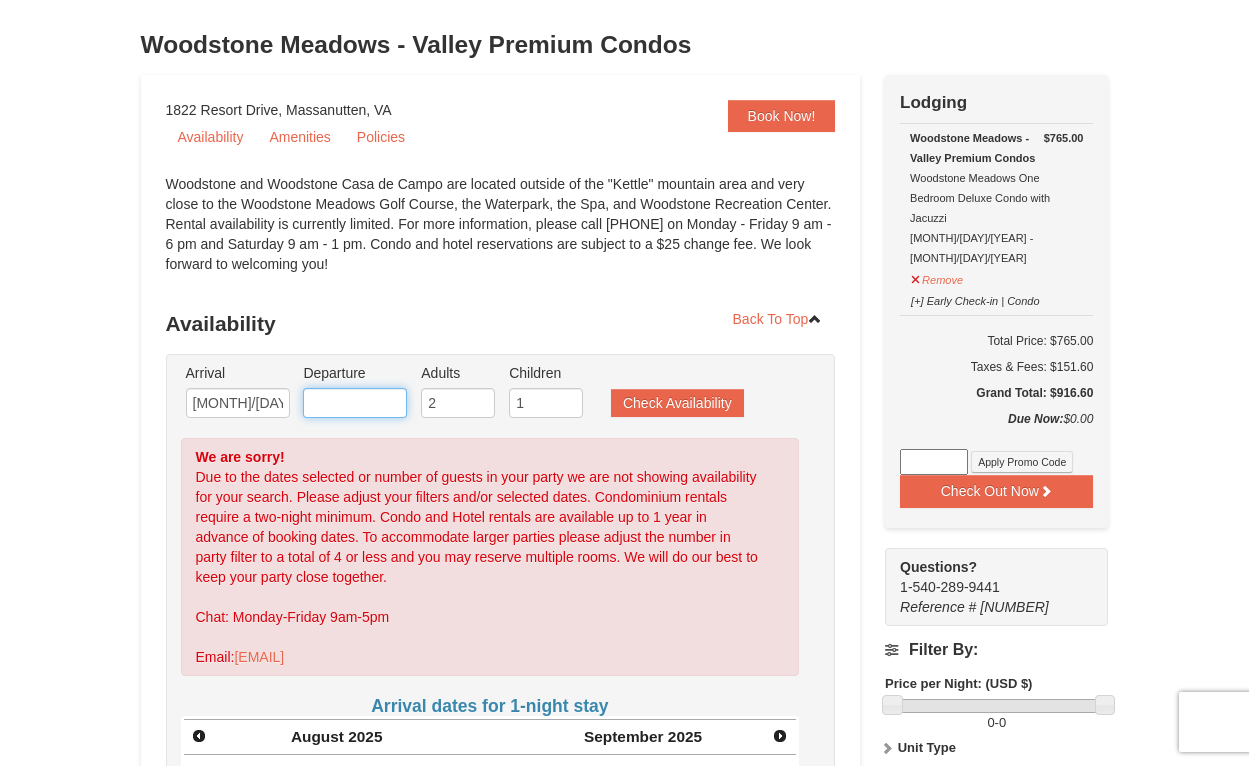 click at bounding box center [355, 403] 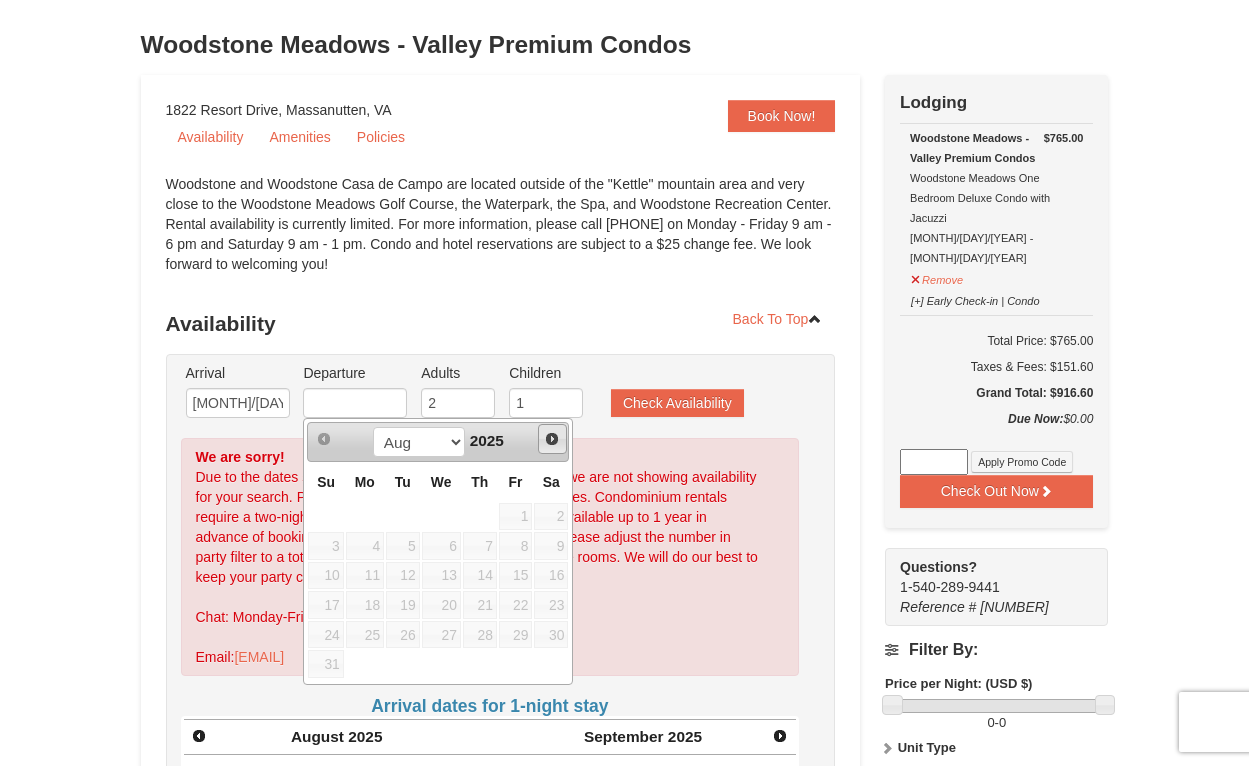 click on "Next" at bounding box center [552, 439] 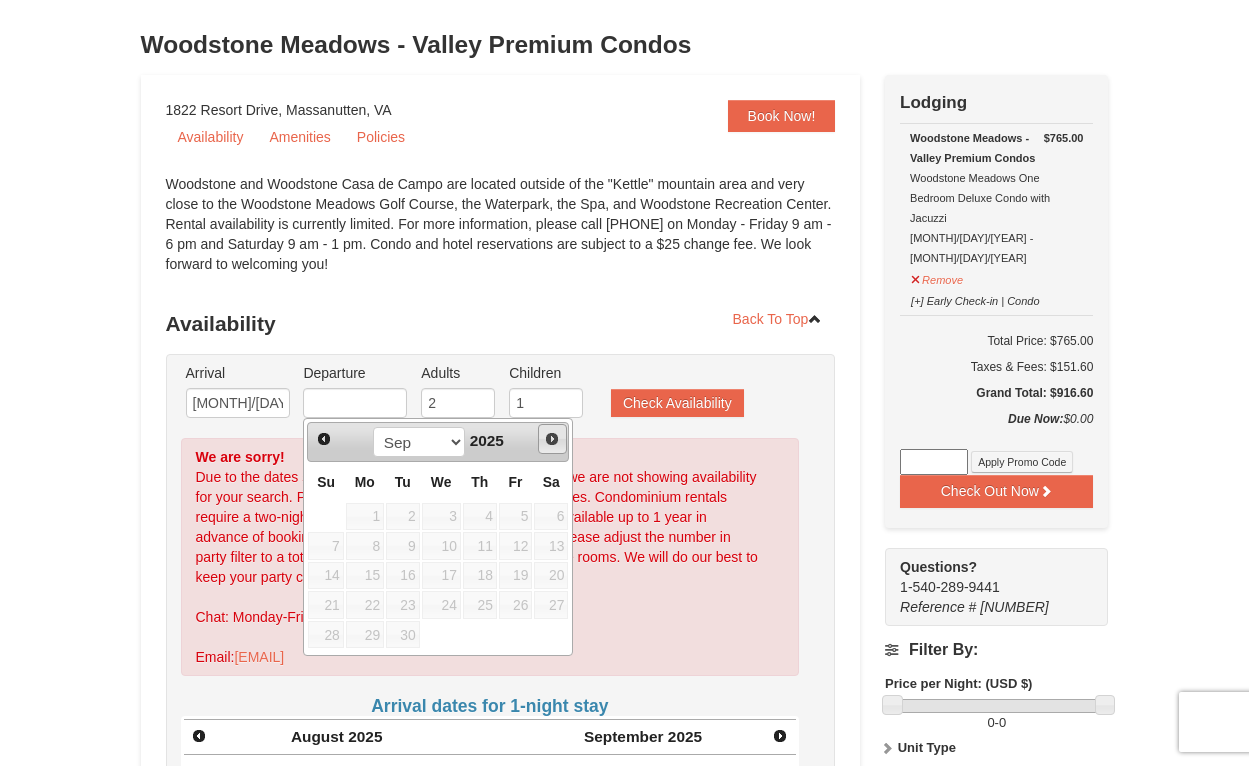 click on "Next" at bounding box center (552, 439) 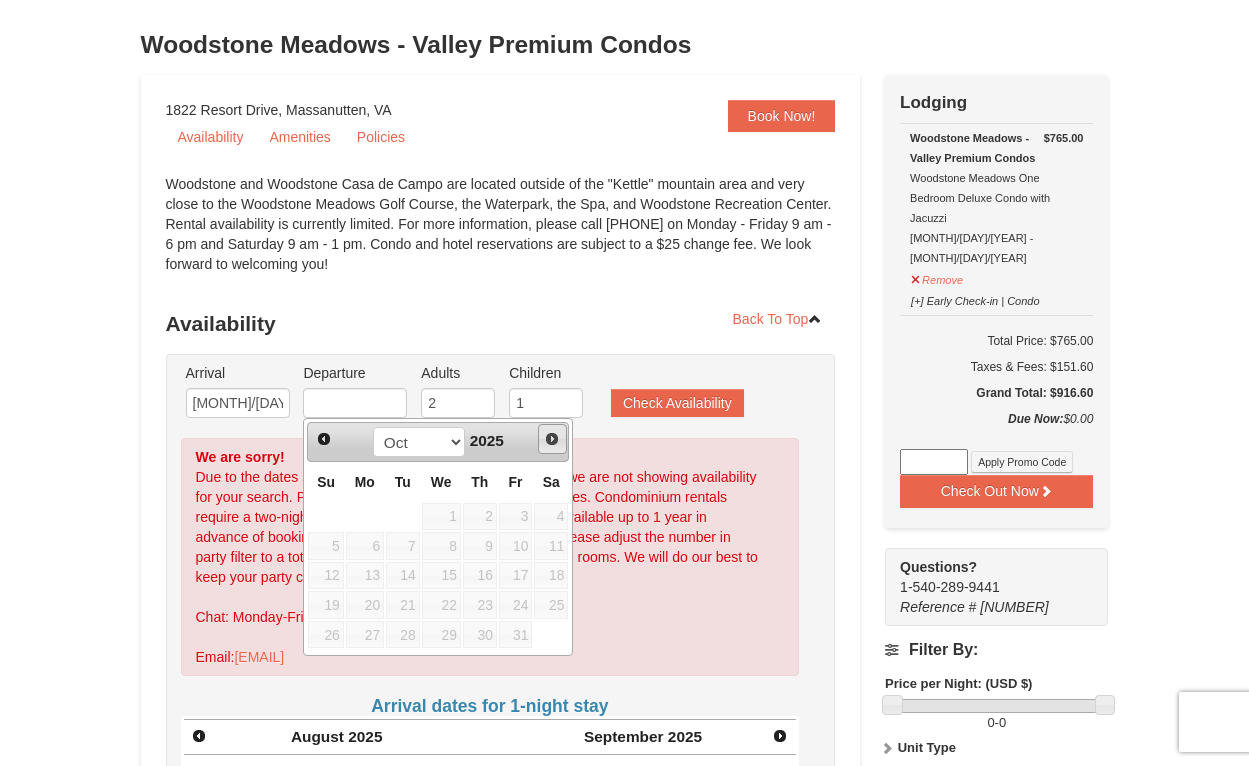 click on "Next" at bounding box center [552, 439] 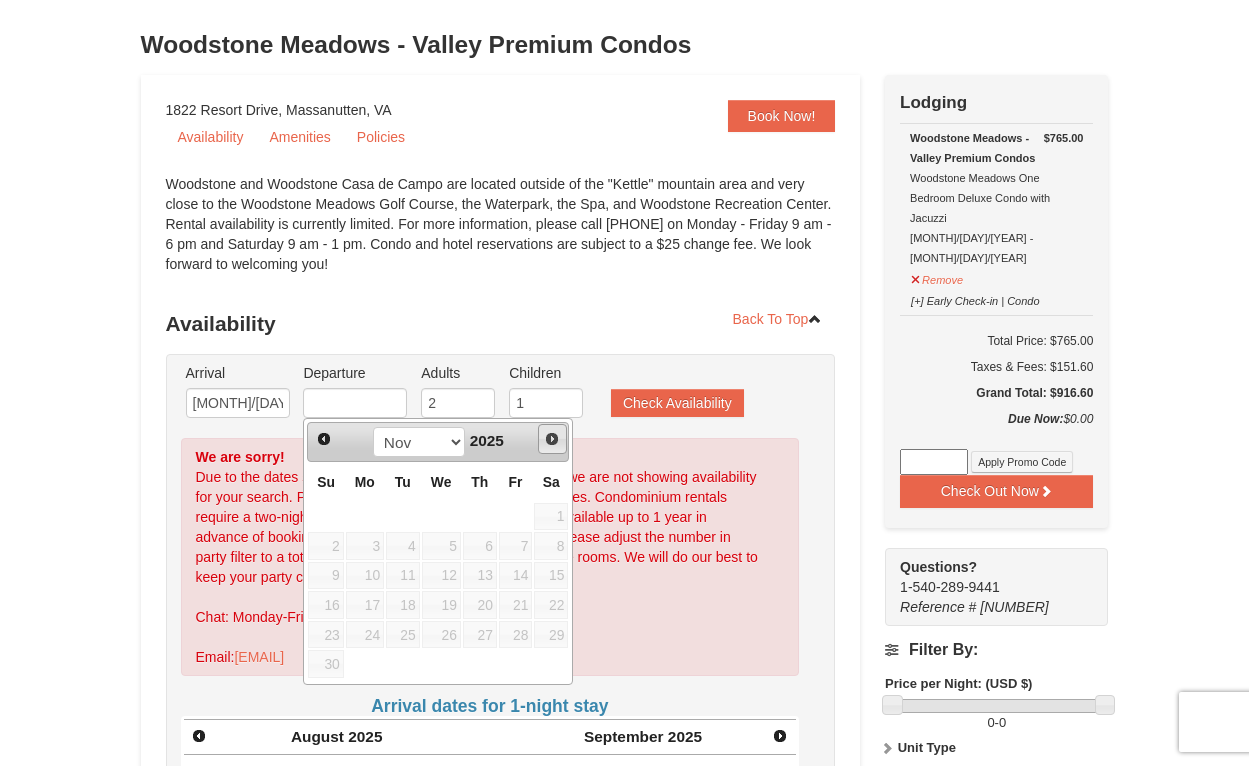 click on "Next" at bounding box center (552, 439) 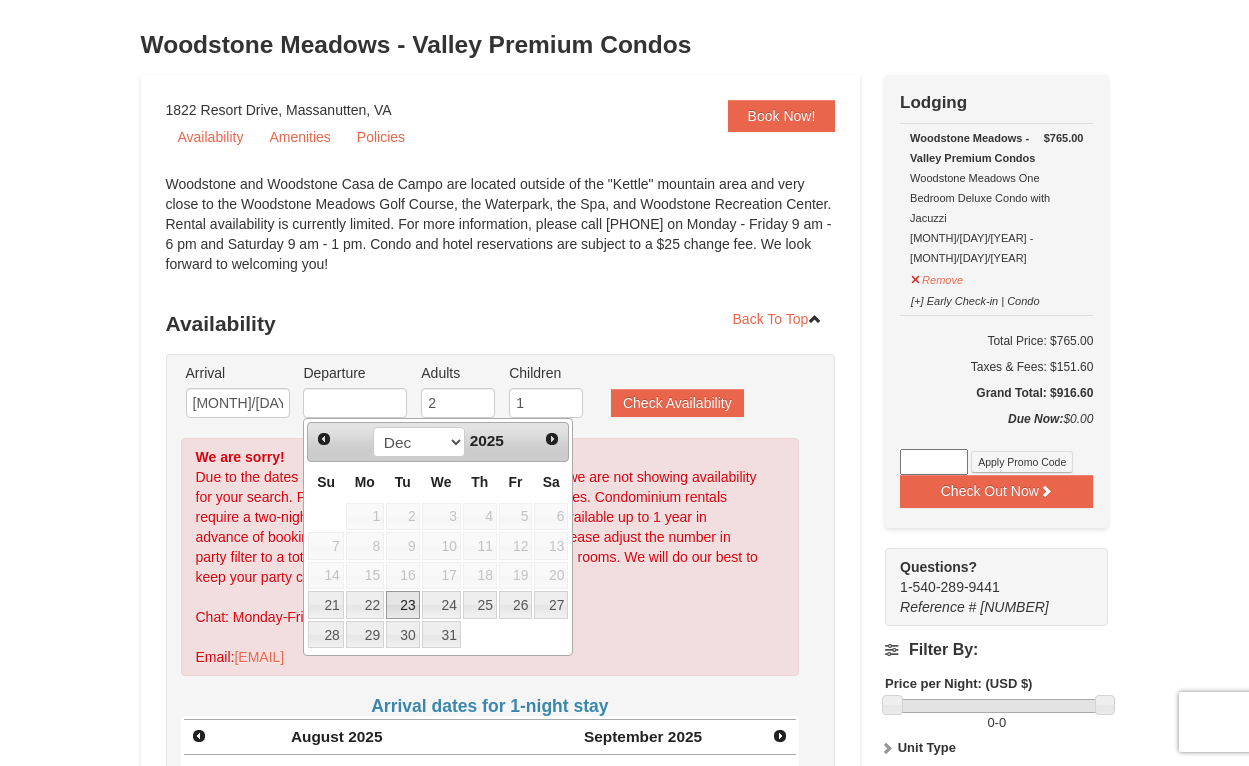click on "23" at bounding box center [403, 605] 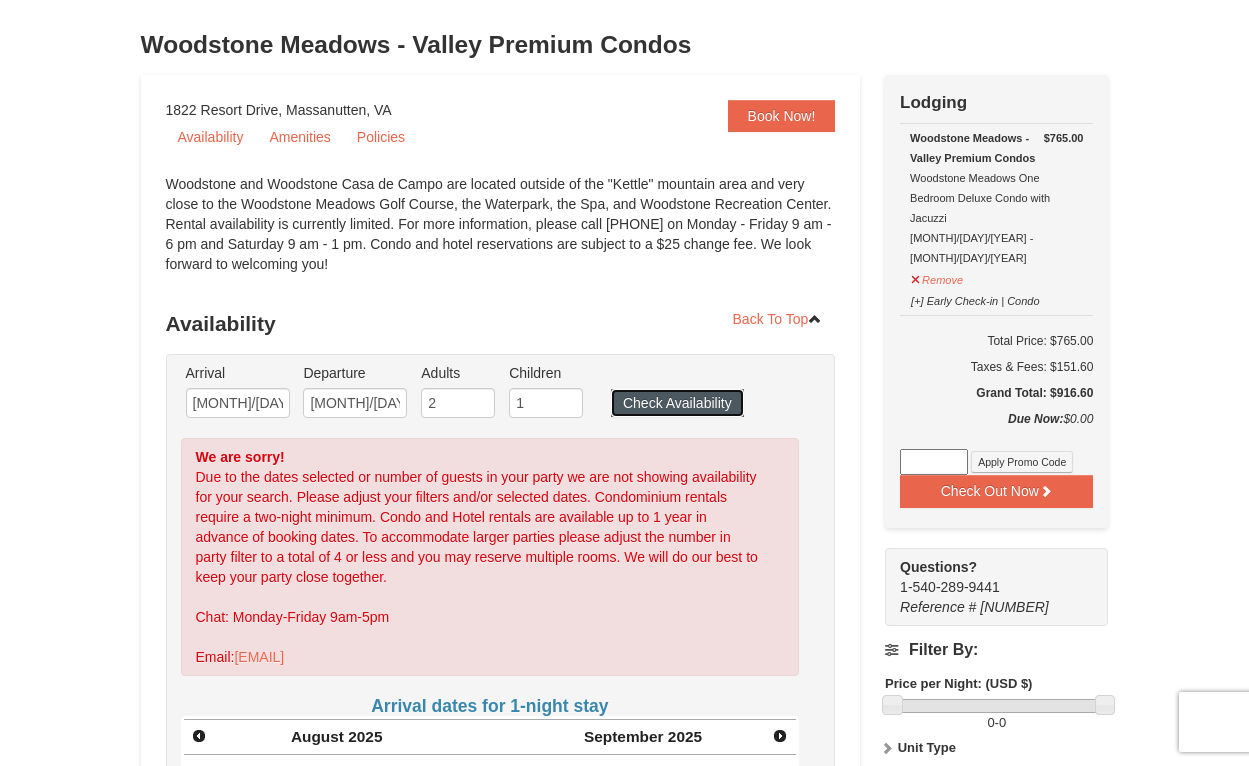 click on "Check Availability" at bounding box center [677, 403] 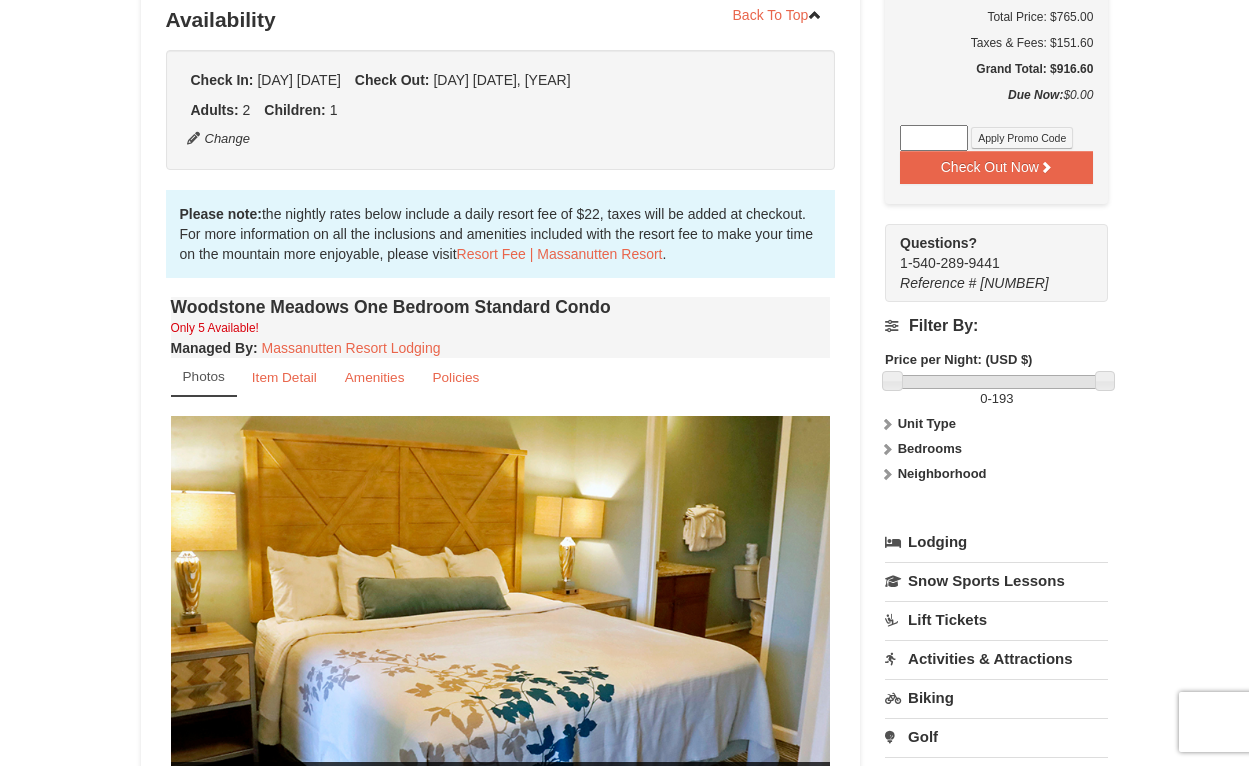 scroll, scrollTop: 404, scrollLeft: 0, axis: vertical 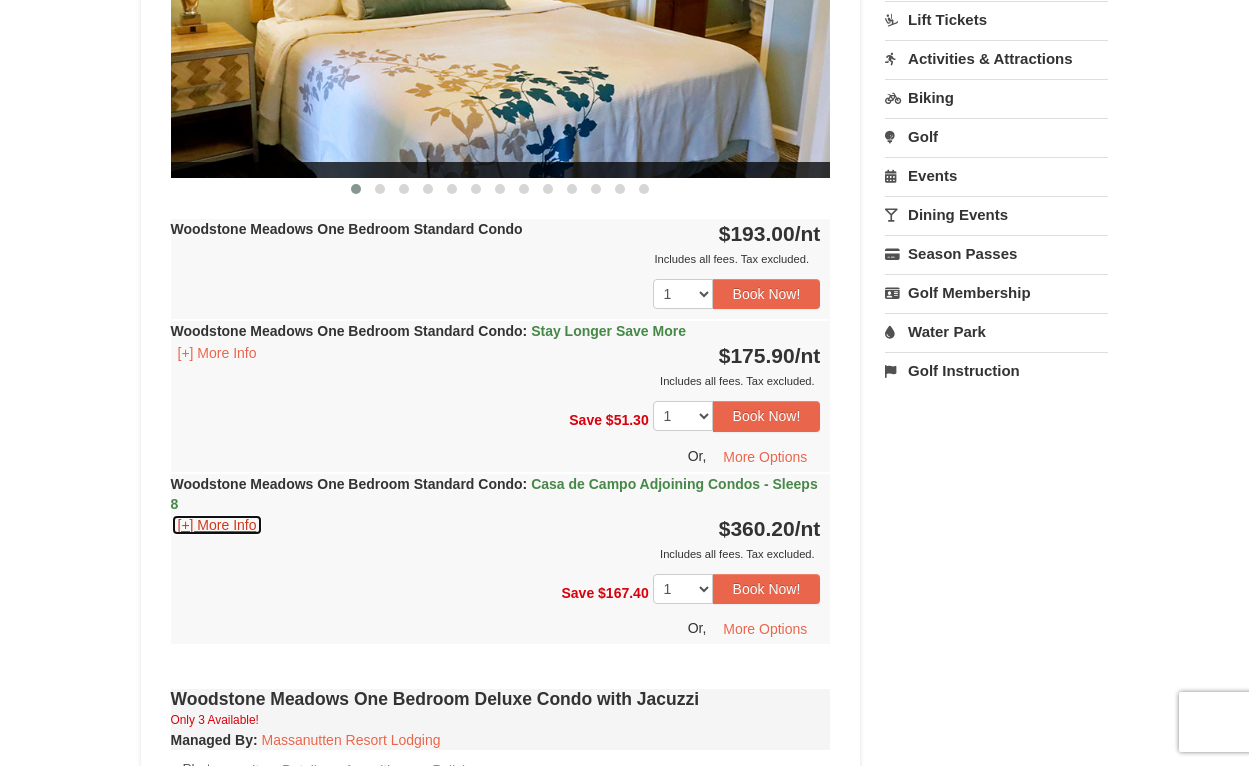 click on "[+] More Info" at bounding box center (217, 525) 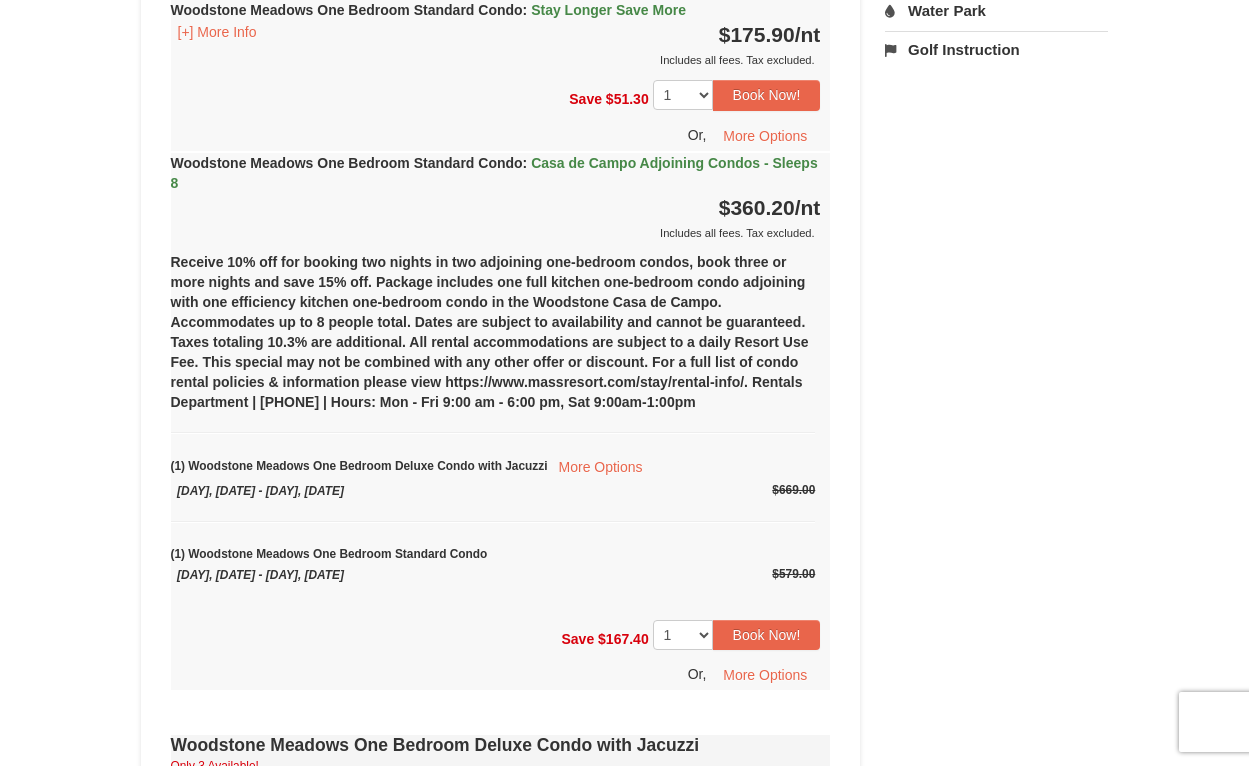 scroll, scrollTop: 1304, scrollLeft: 0, axis: vertical 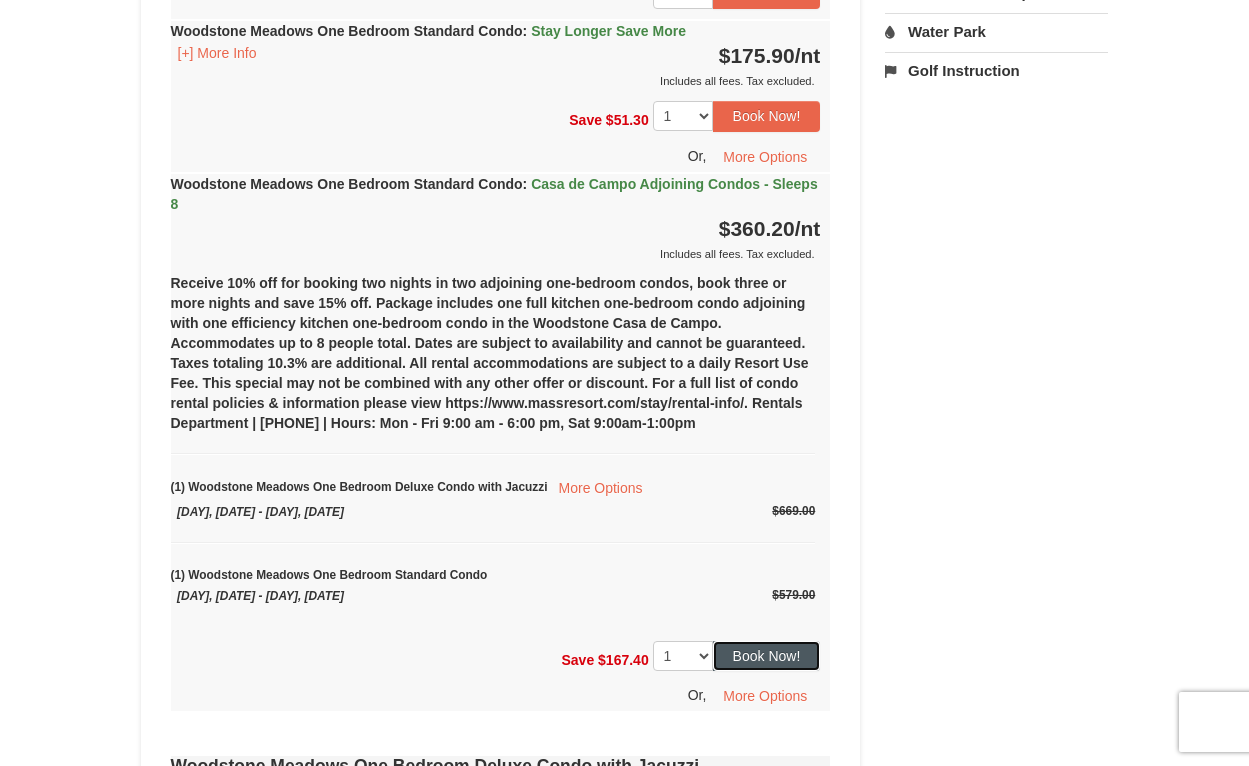 click on "Book Now!" at bounding box center (767, 656) 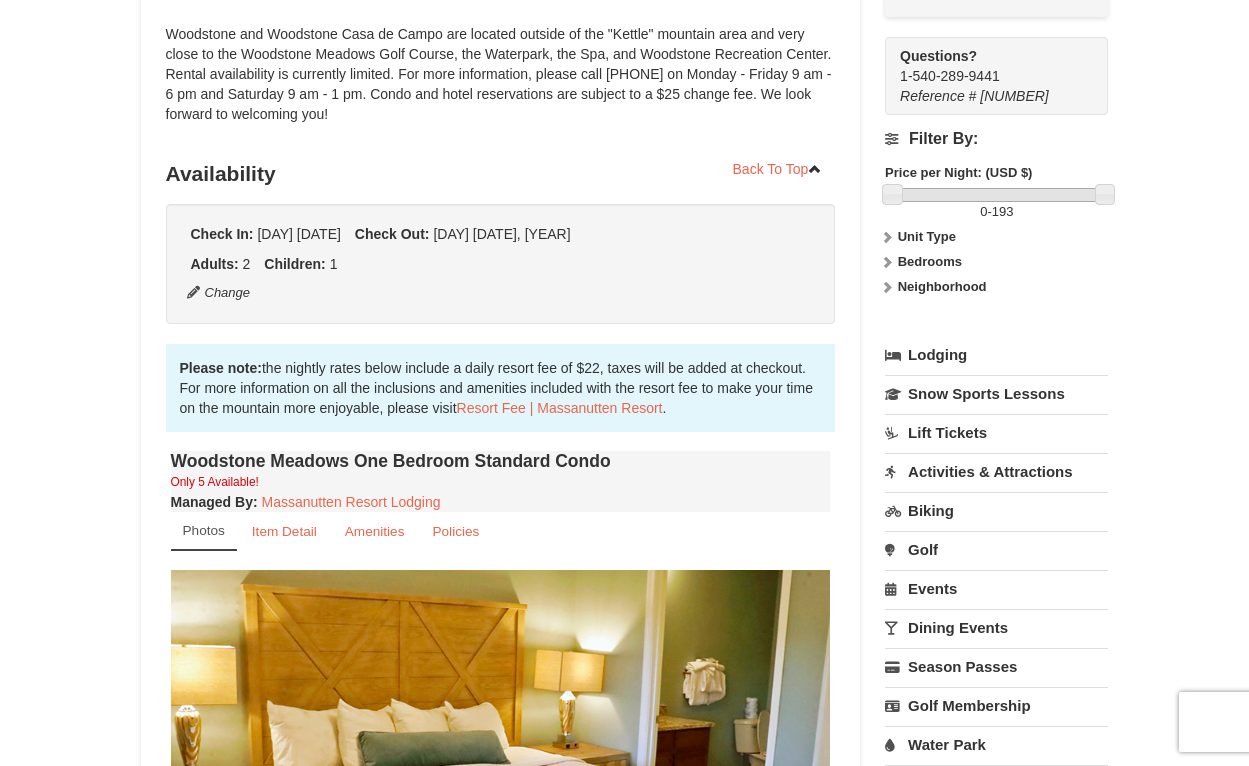 scroll, scrollTop: 175, scrollLeft: 0, axis: vertical 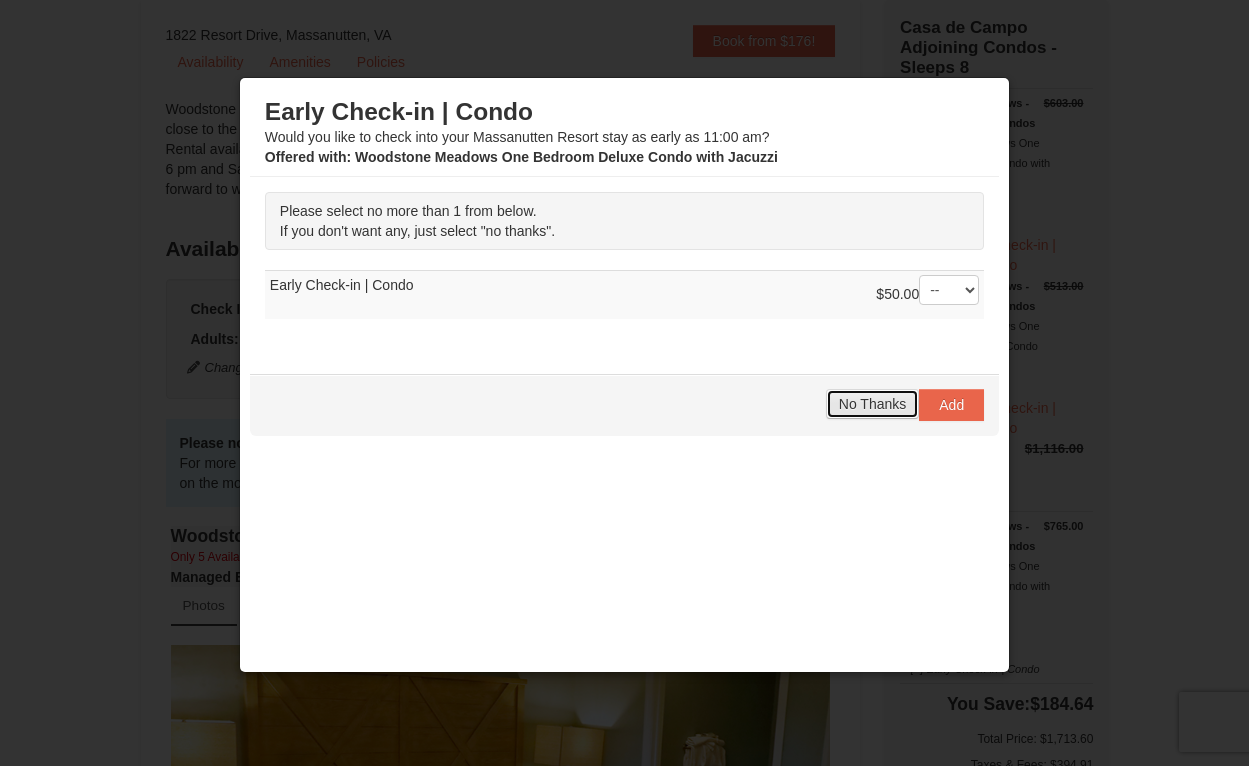 click on "No Thanks" at bounding box center (872, 404) 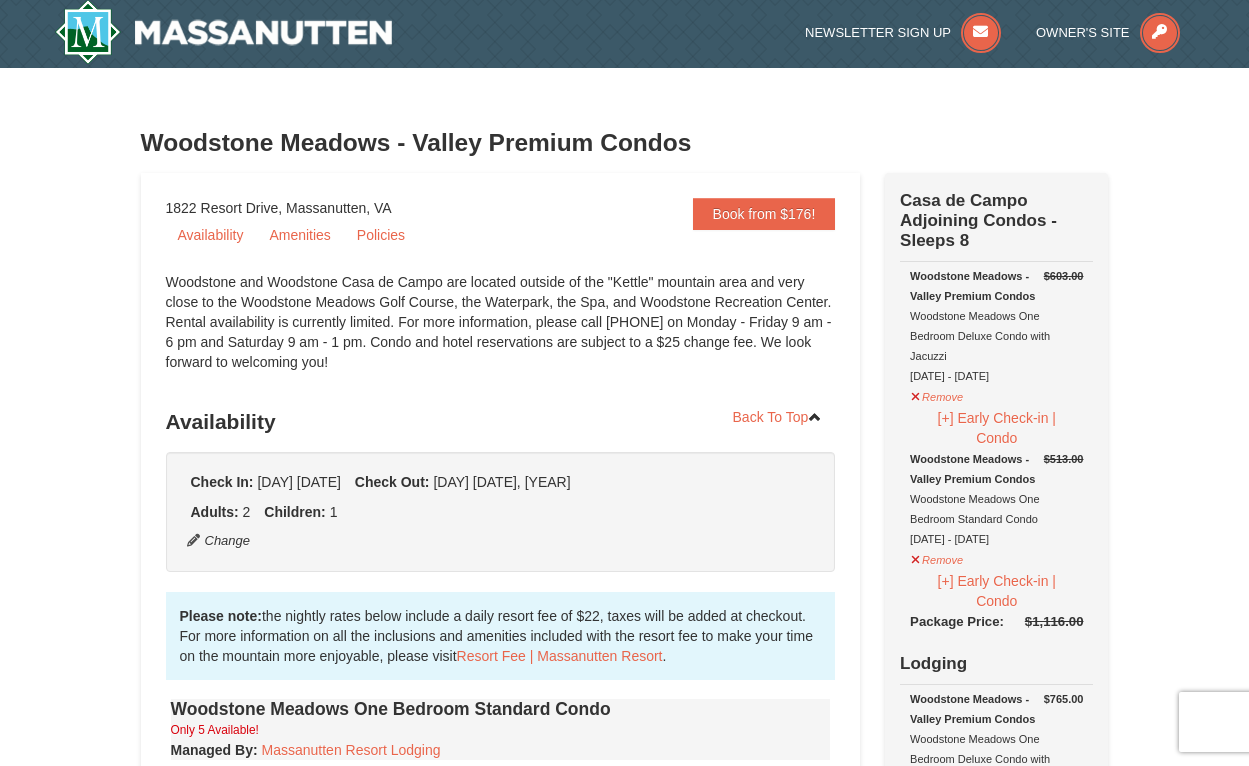 scroll, scrollTop: 0, scrollLeft: 0, axis: both 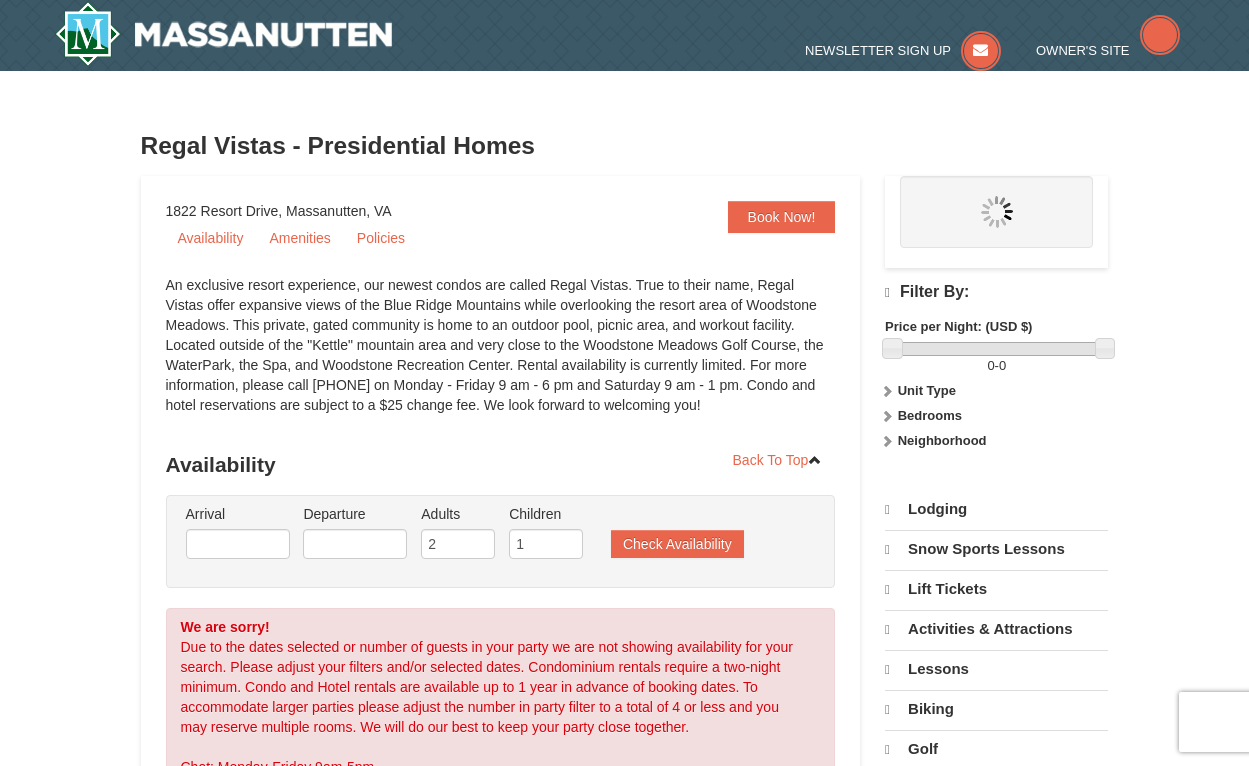 select on "8" 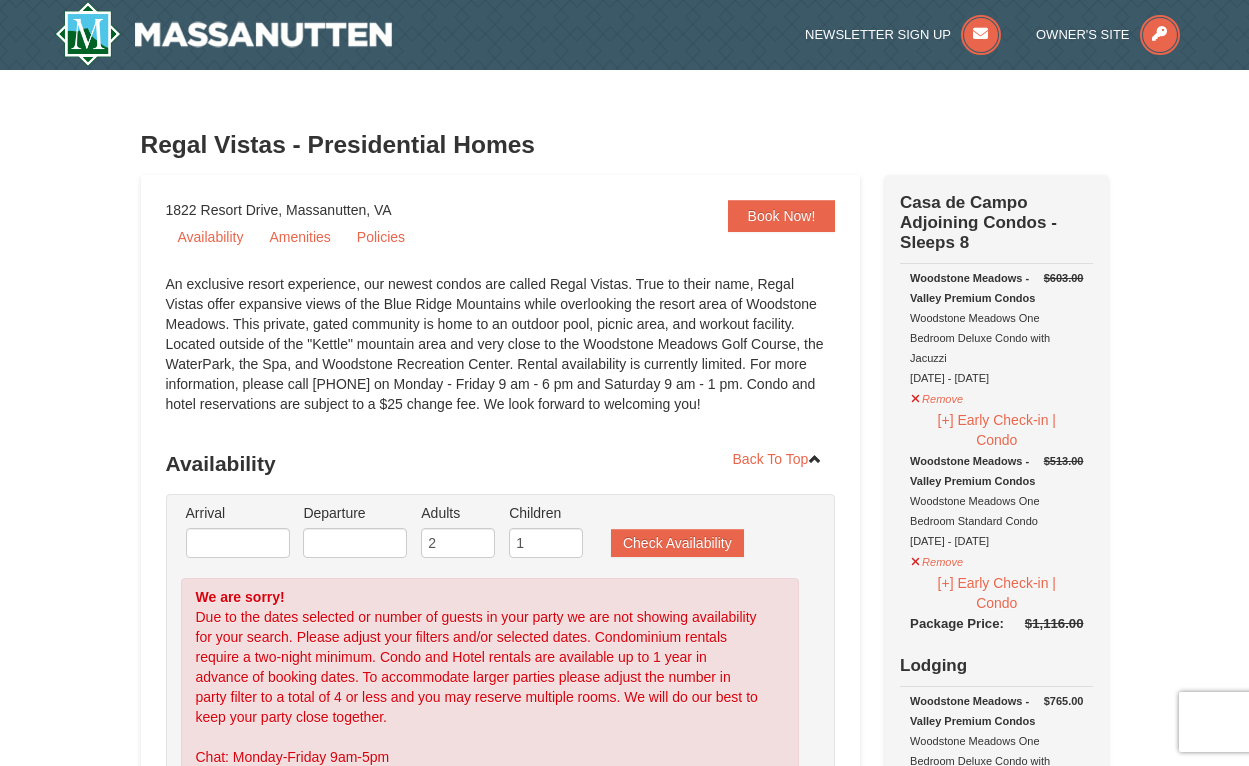 scroll, scrollTop: 0, scrollLeft: 0, axis: both 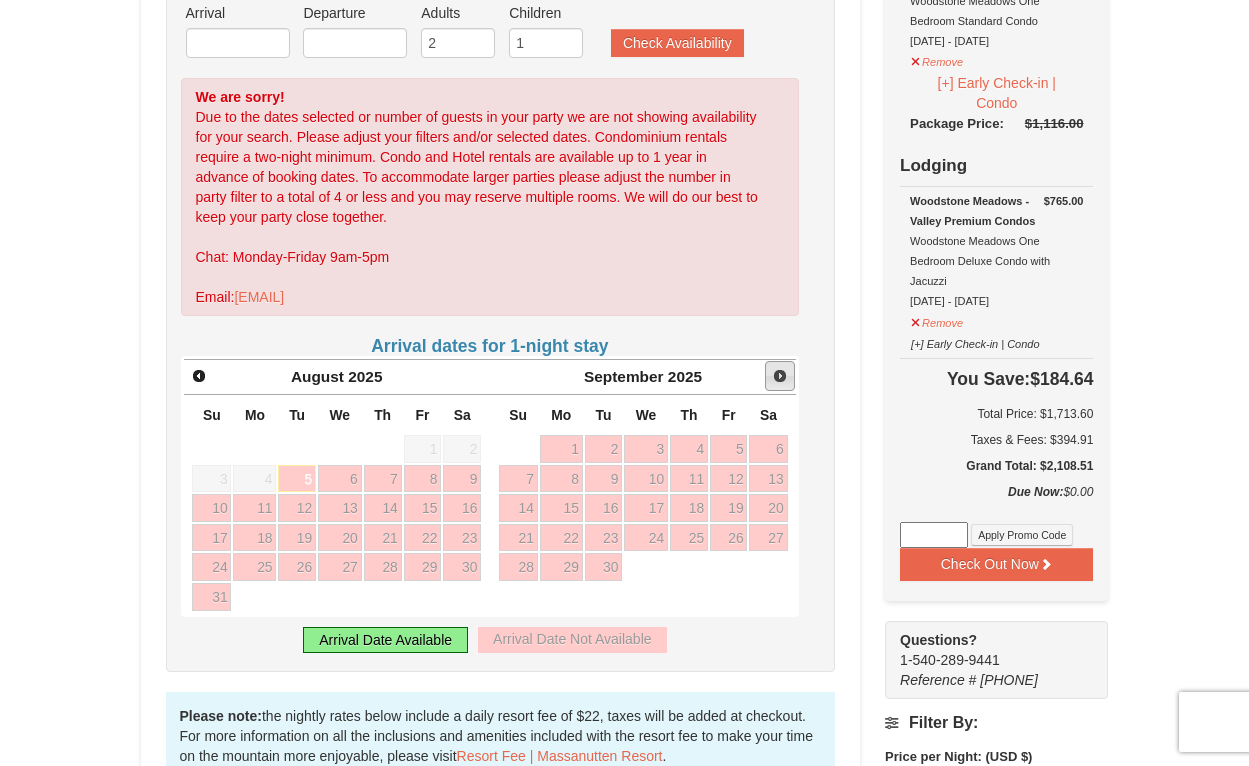 click on "Next" at bounding box center (780, 376) 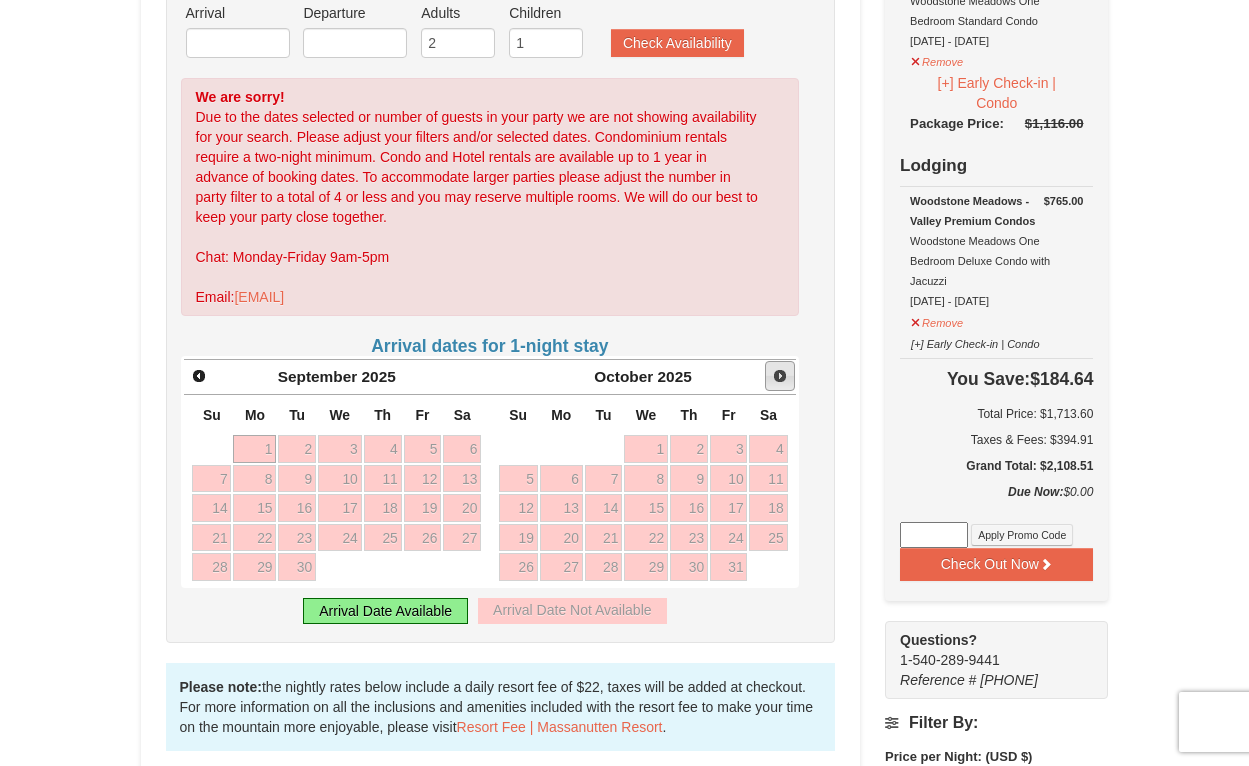 click on "Next" at bounding box center (780, 376) 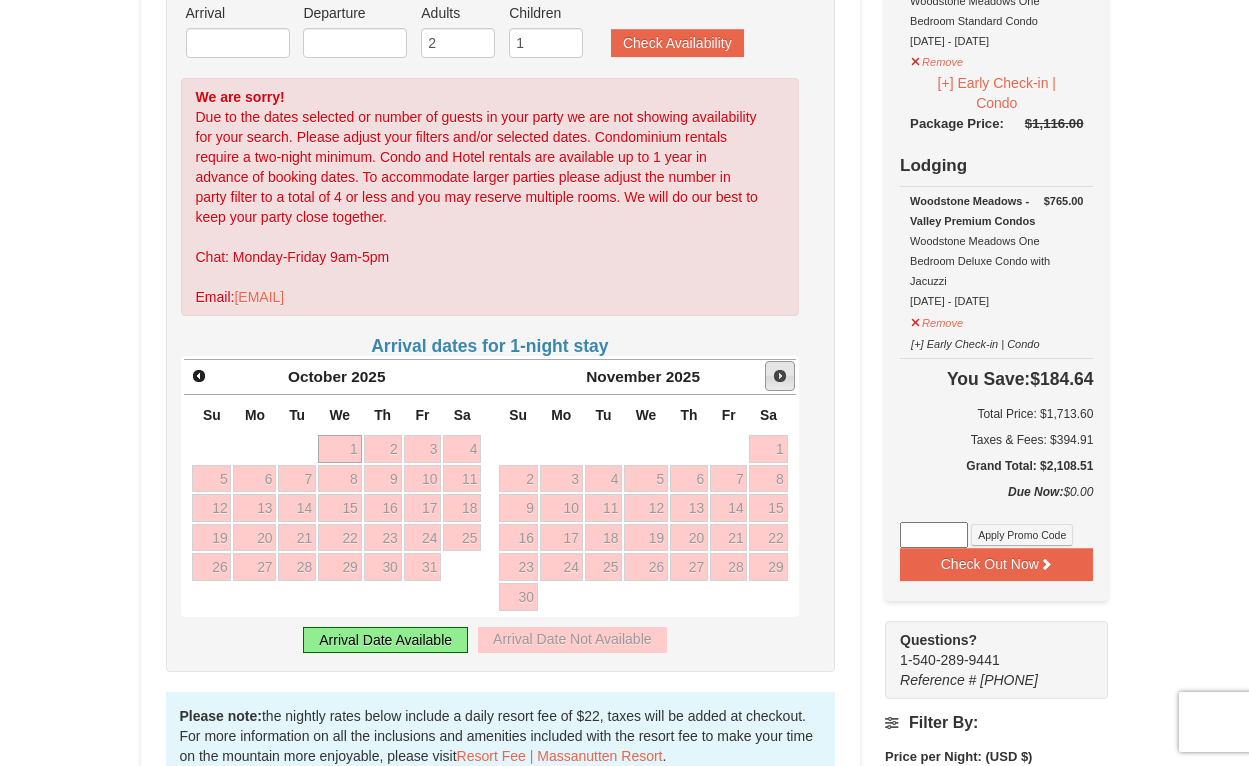 click on "Next" at bounding box center (780, 376) 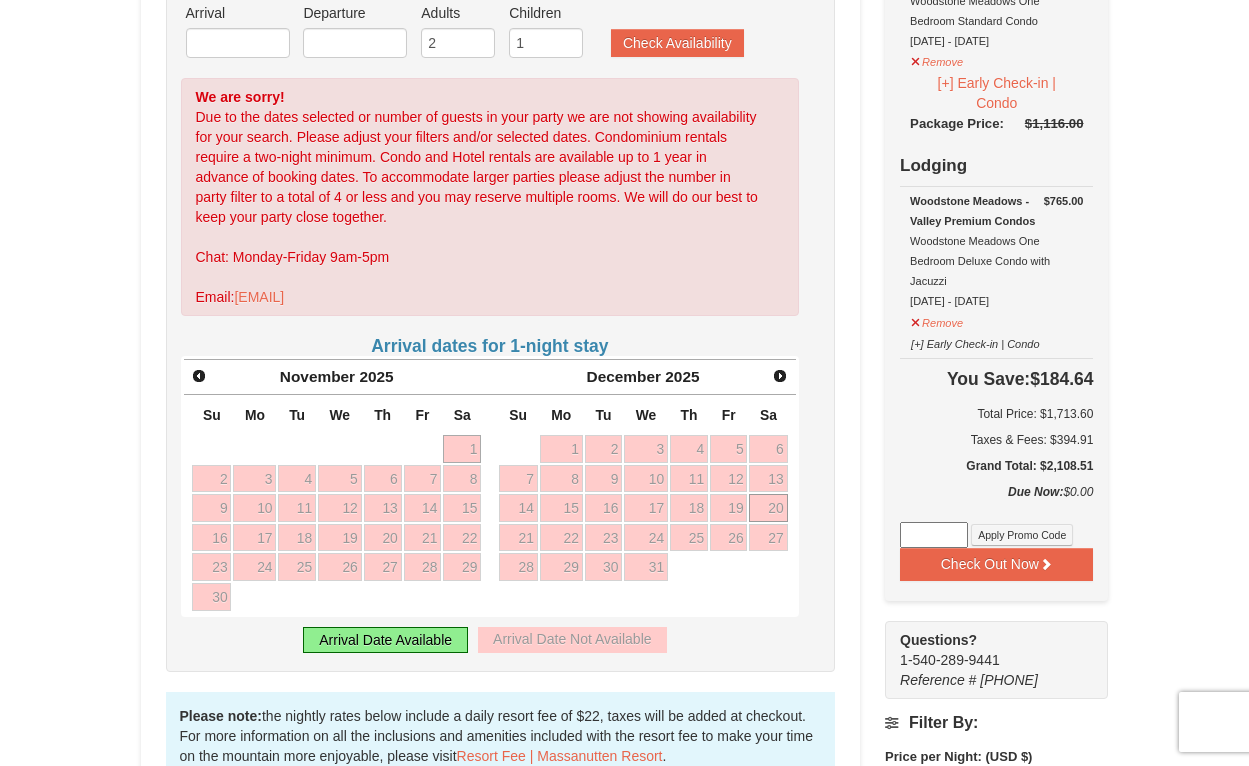 click on "20" at bounding box center [768, 508] 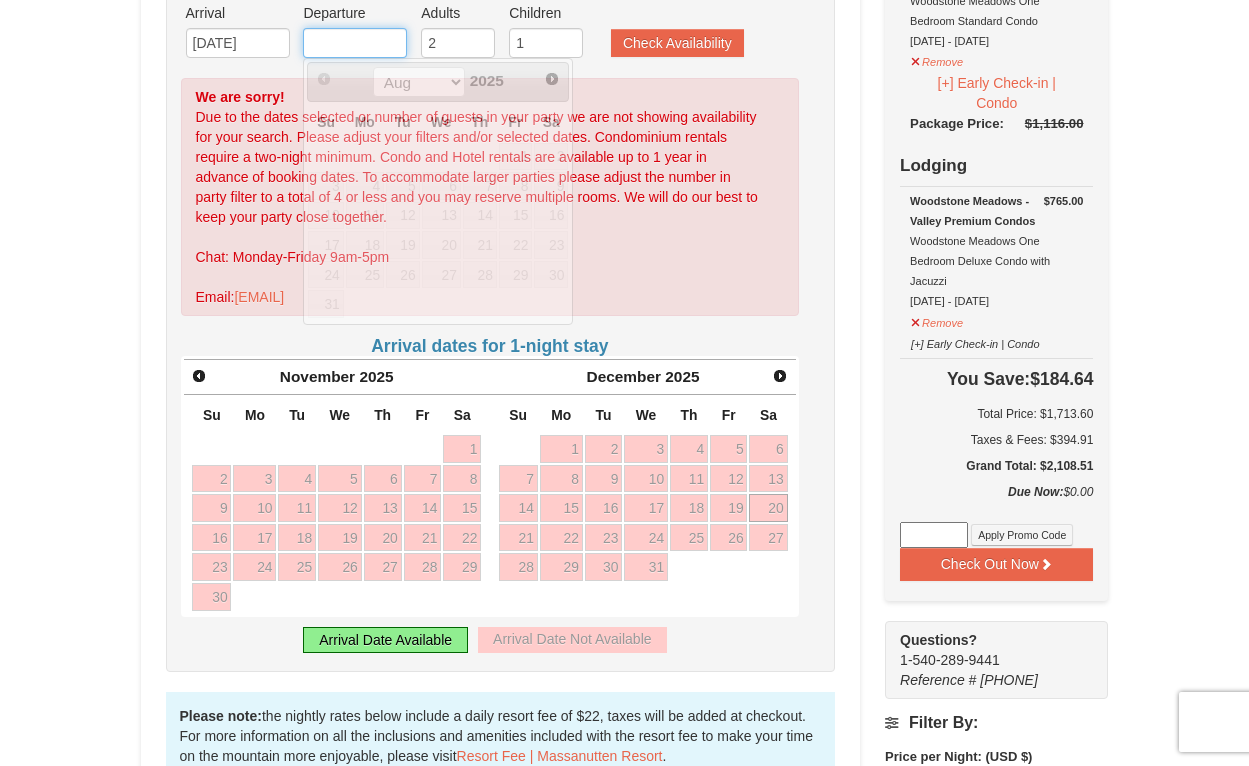 click at bounding box center [355, 43] 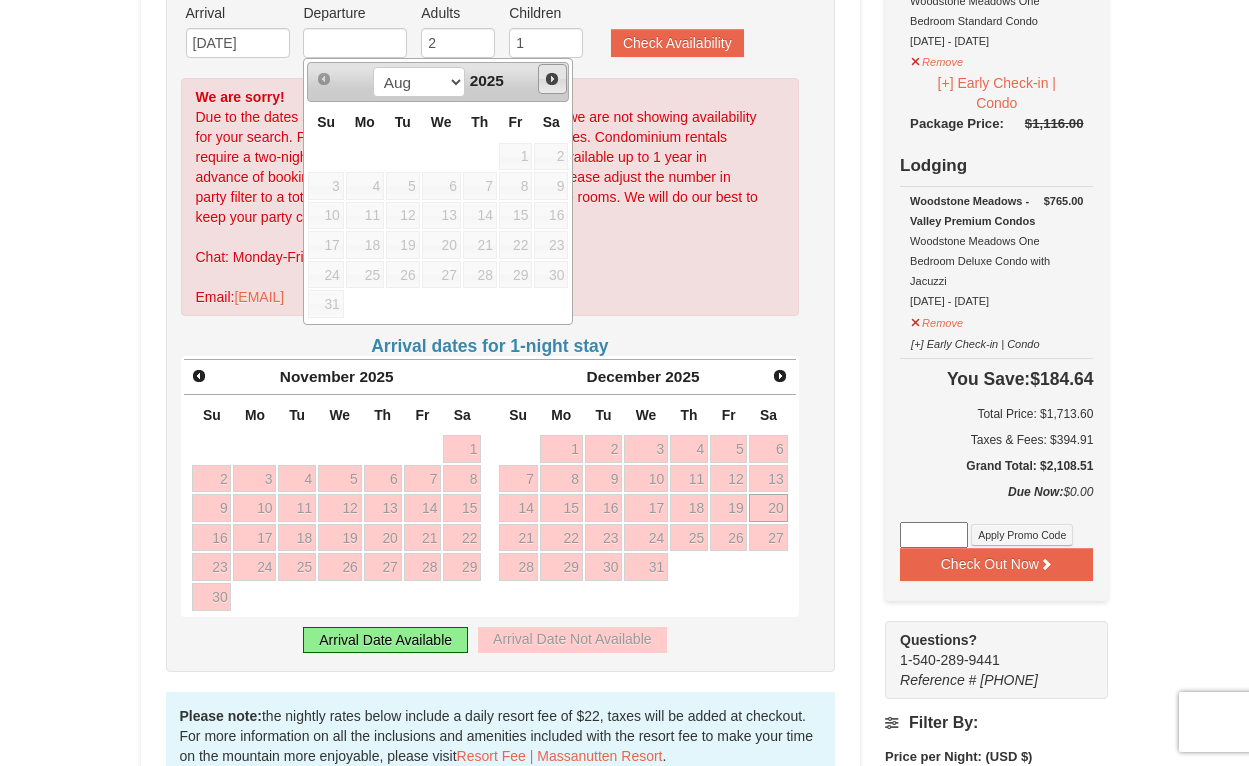 click on "Next" at bounding box center (552, 79) 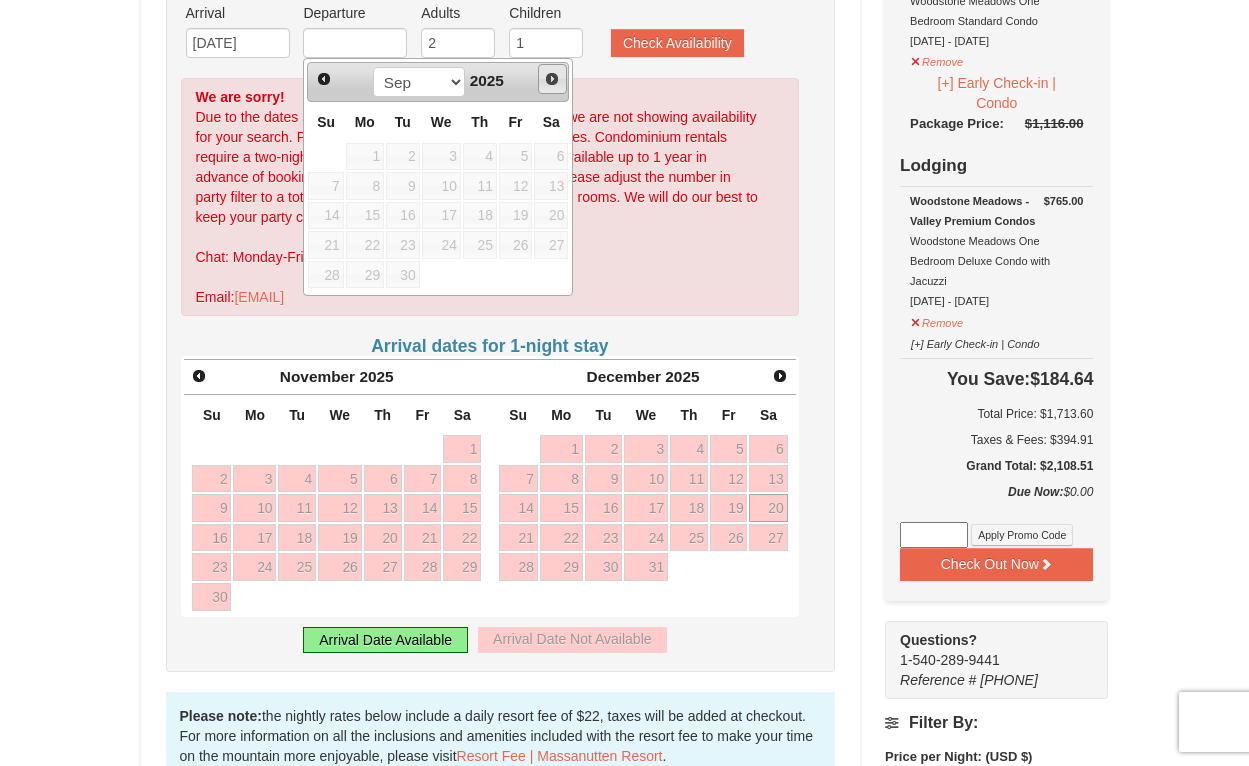 click on "Next" at bounding box center [552, 79] 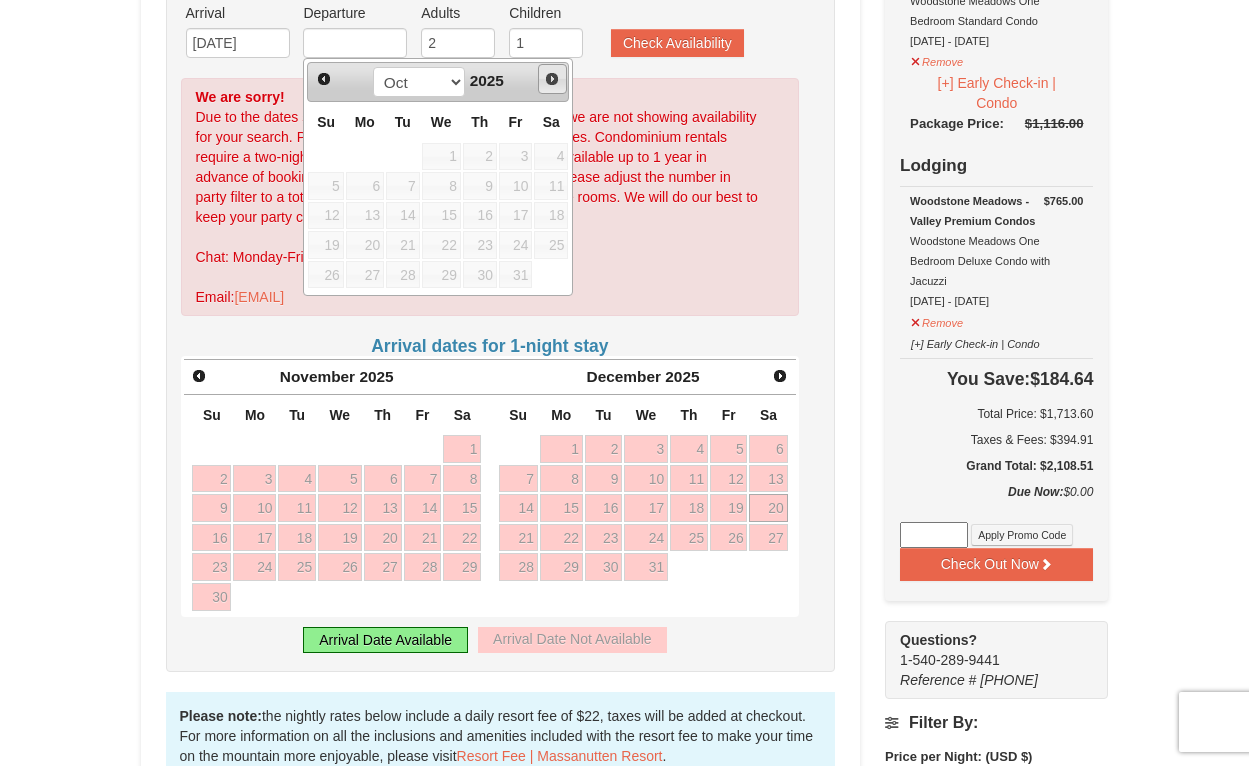 click on "Next" at bounding box center (552, 79) 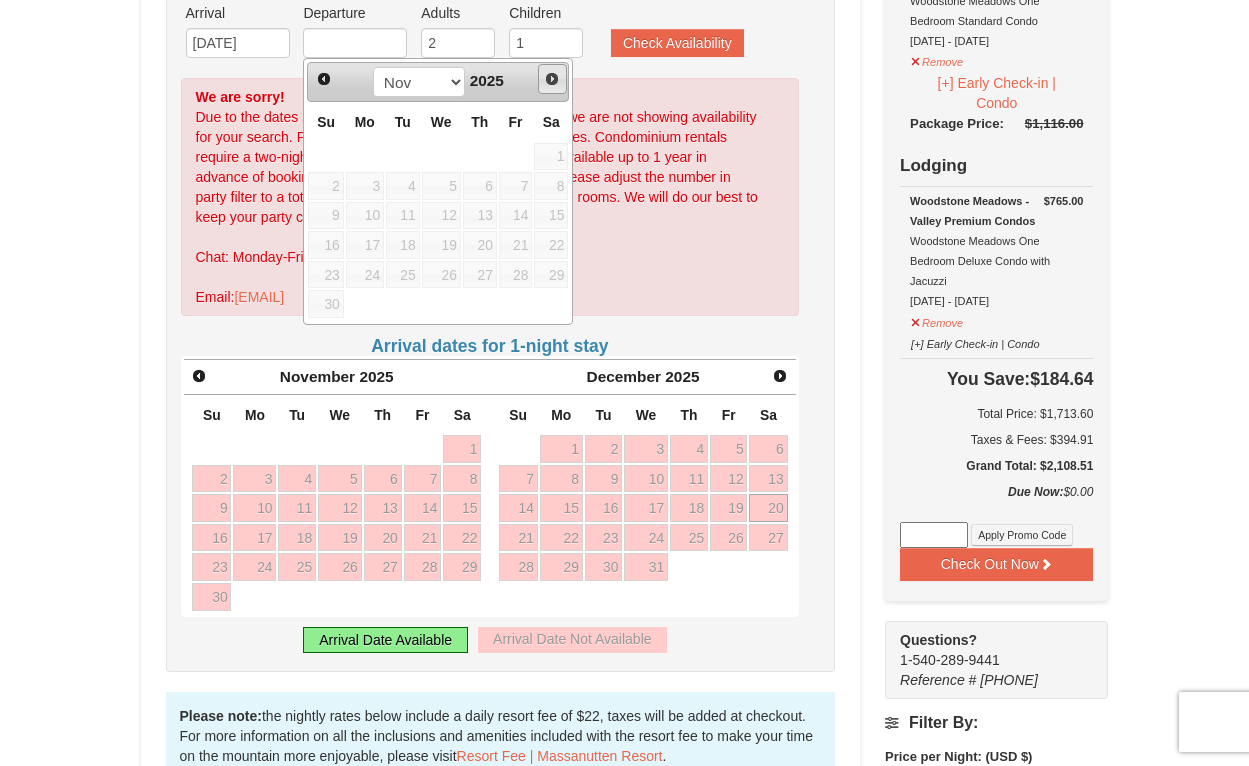 click on "Next" at bounding box center (552, 79) 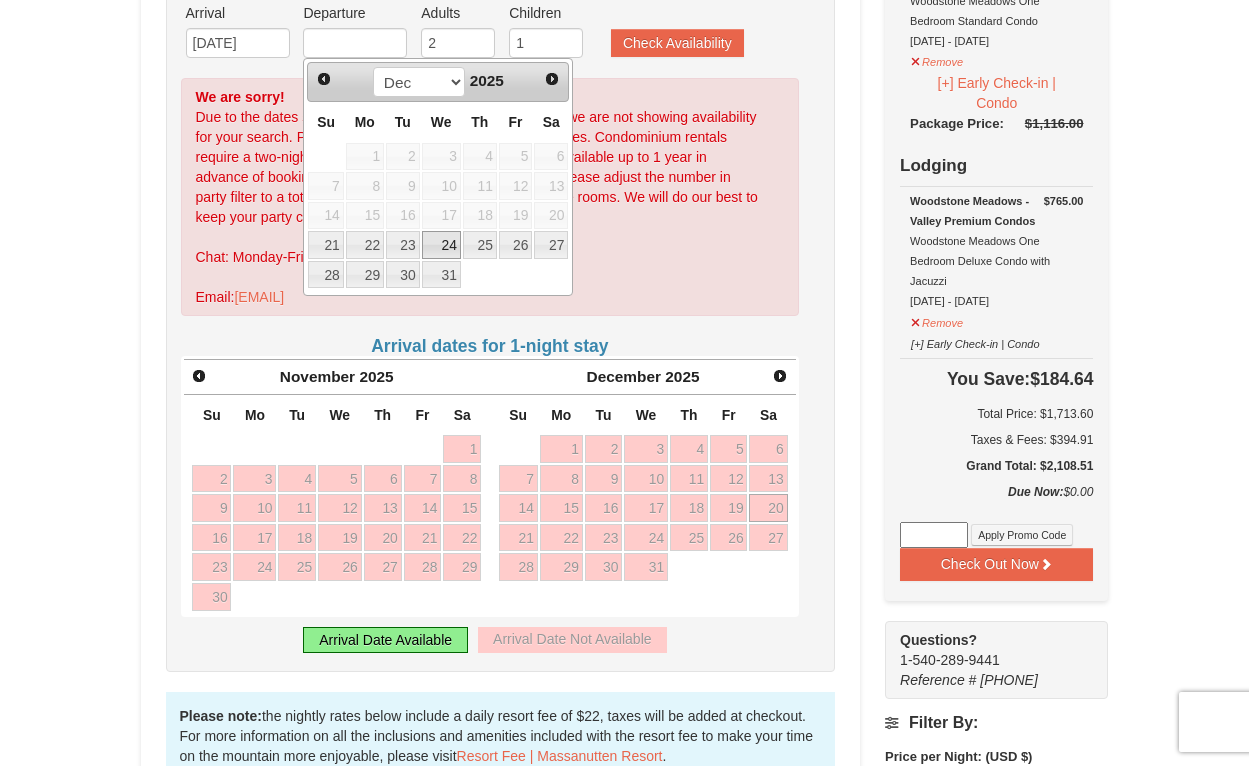 click on "24" at bounding box center (441, 245) 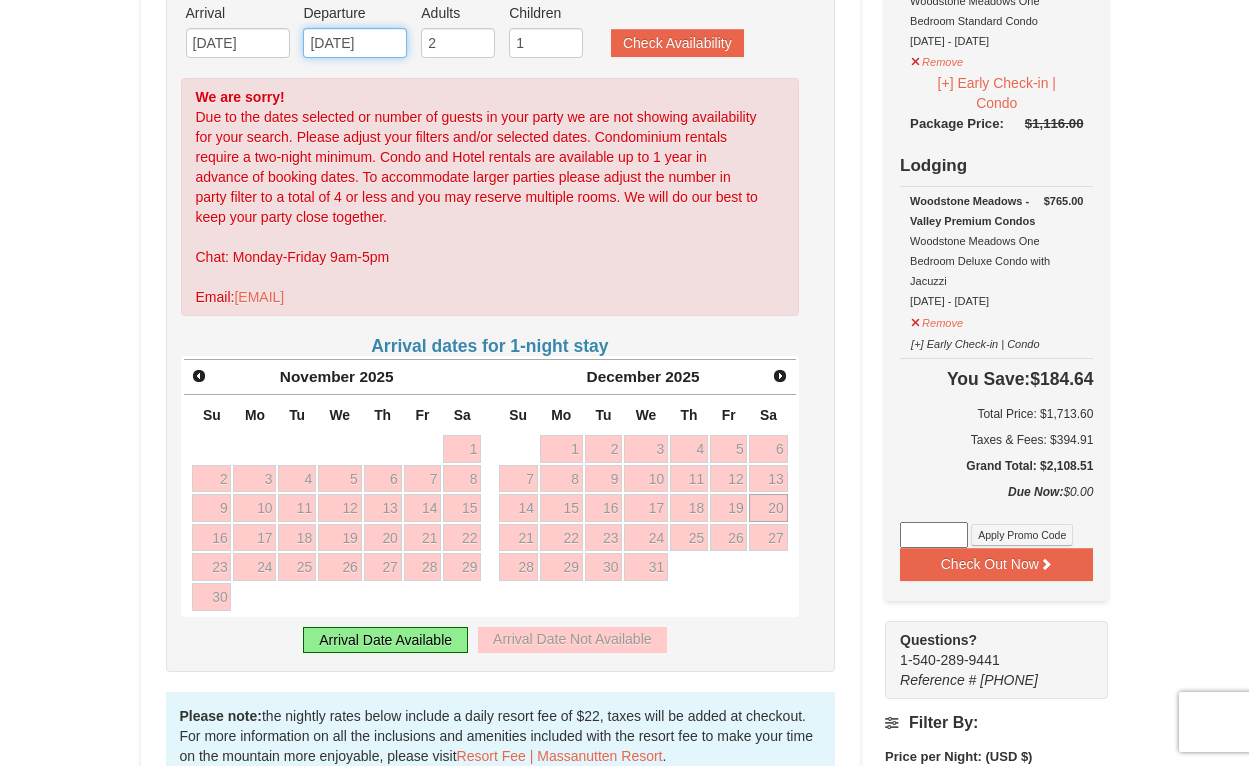 click on "12/24/2025" at bounding box center (355, 43) 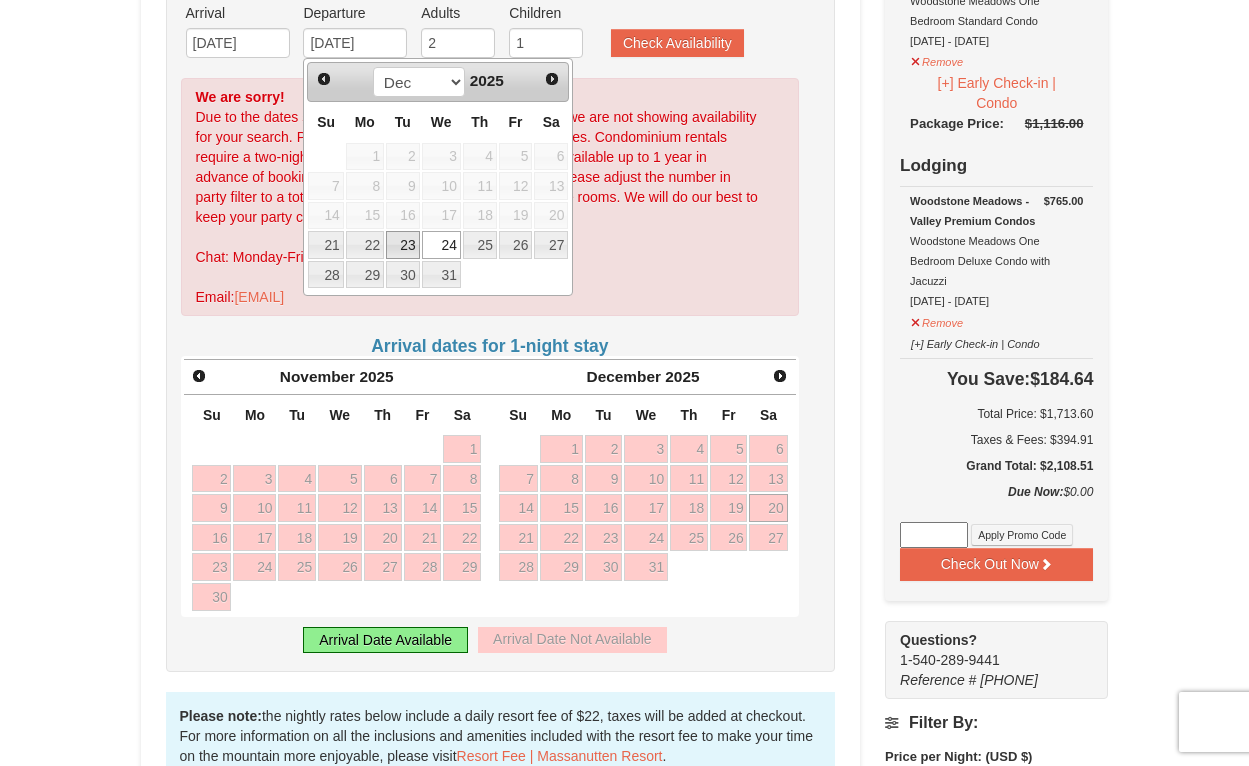 click on "23" at bounding box center [403, 245] 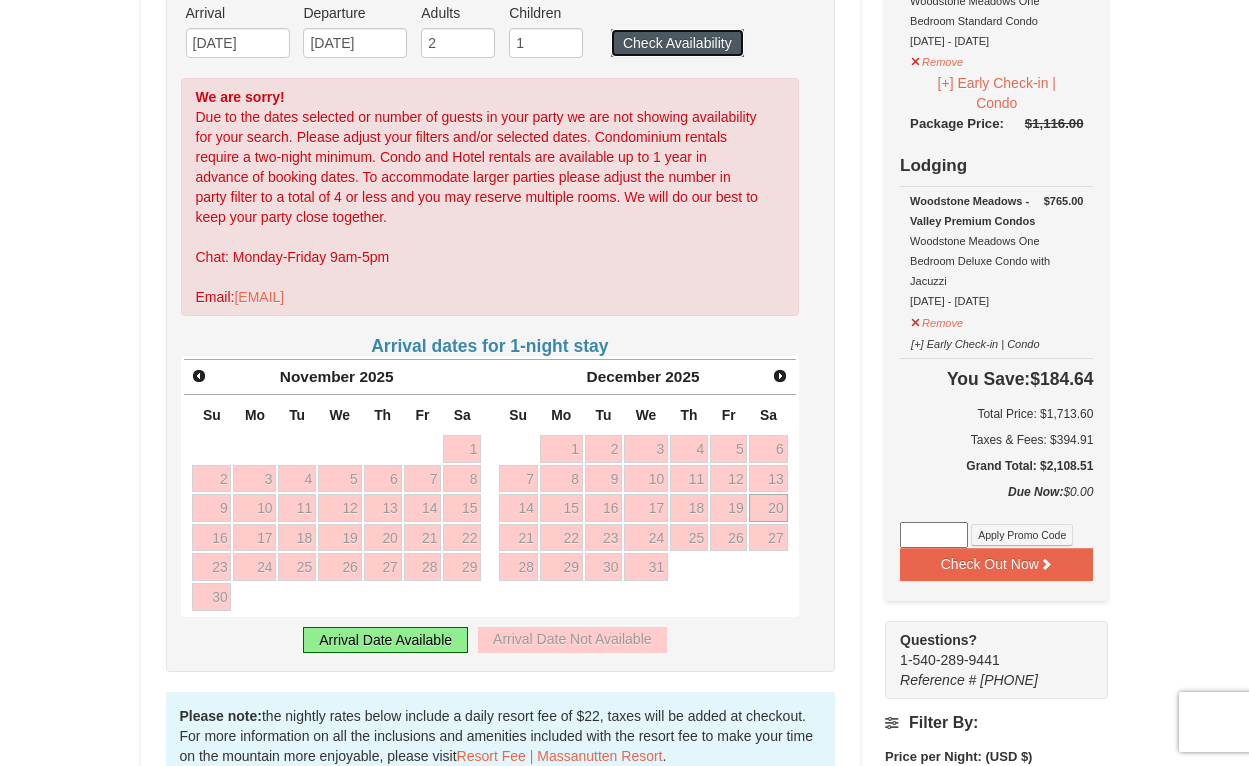 click on "Check Availability" at bounding box center [677, 43] 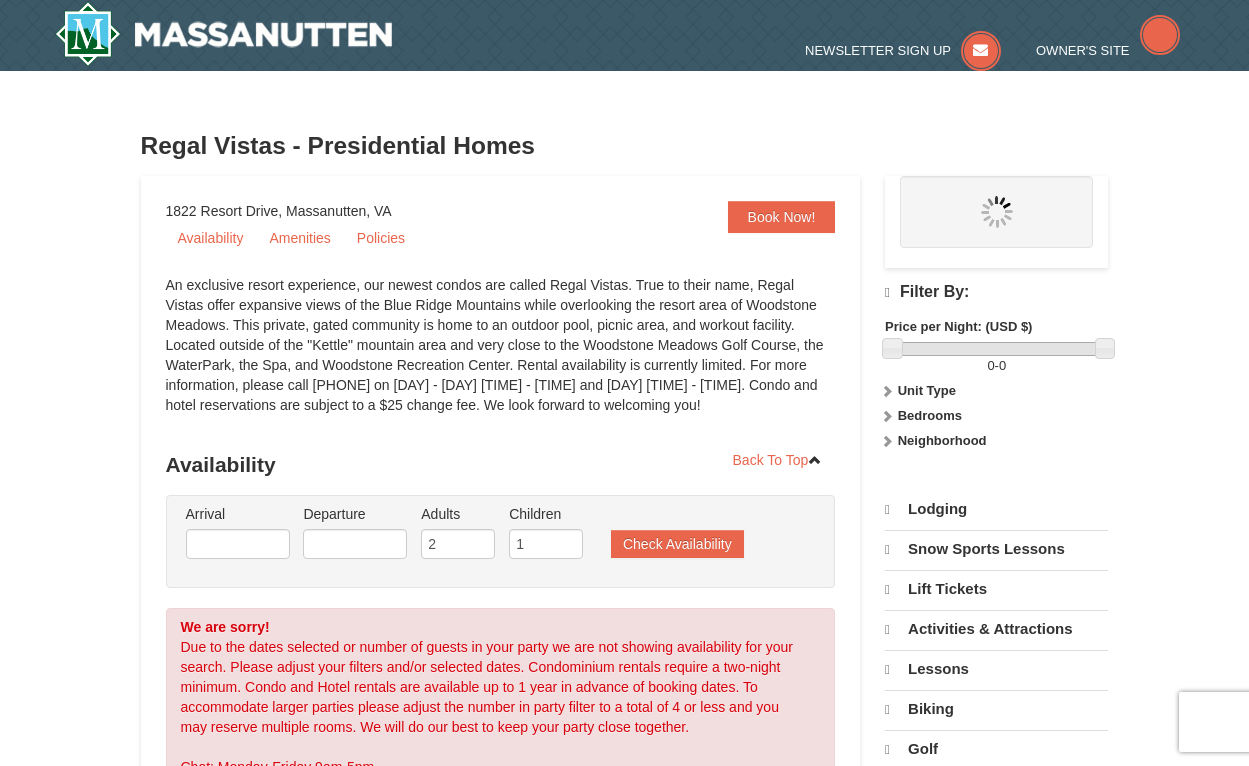 scroll, scrollTop: 444, scrollLeft: 0, axis: vertical 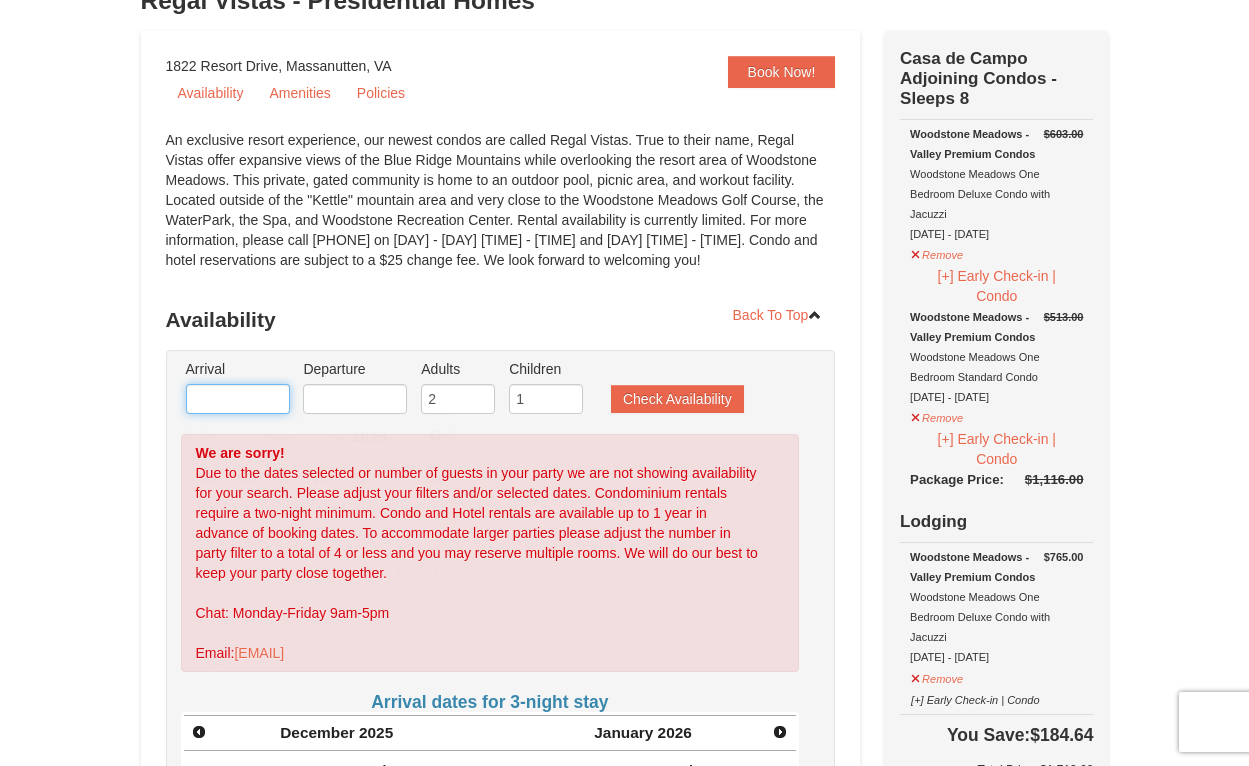 click at bounding box center (238, 399) 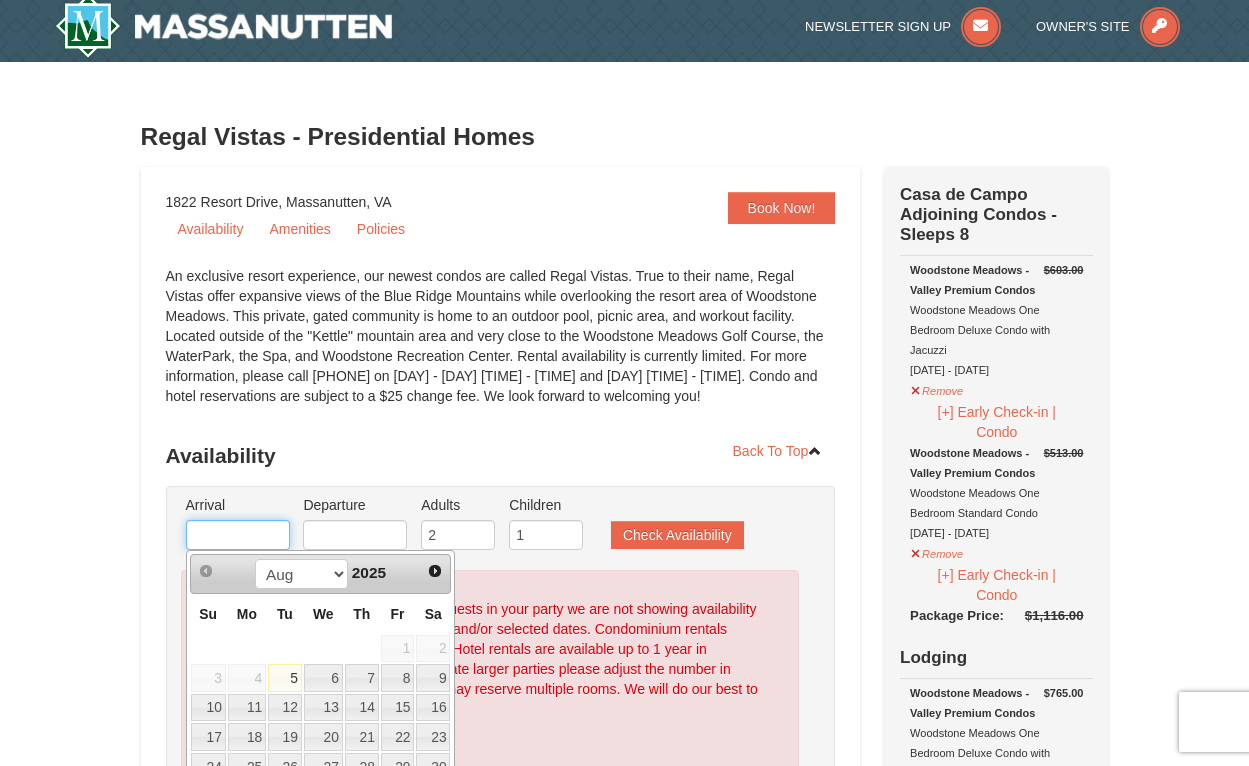 scroll, scrollTop: 0, scrollLeft: 0, axis: both 